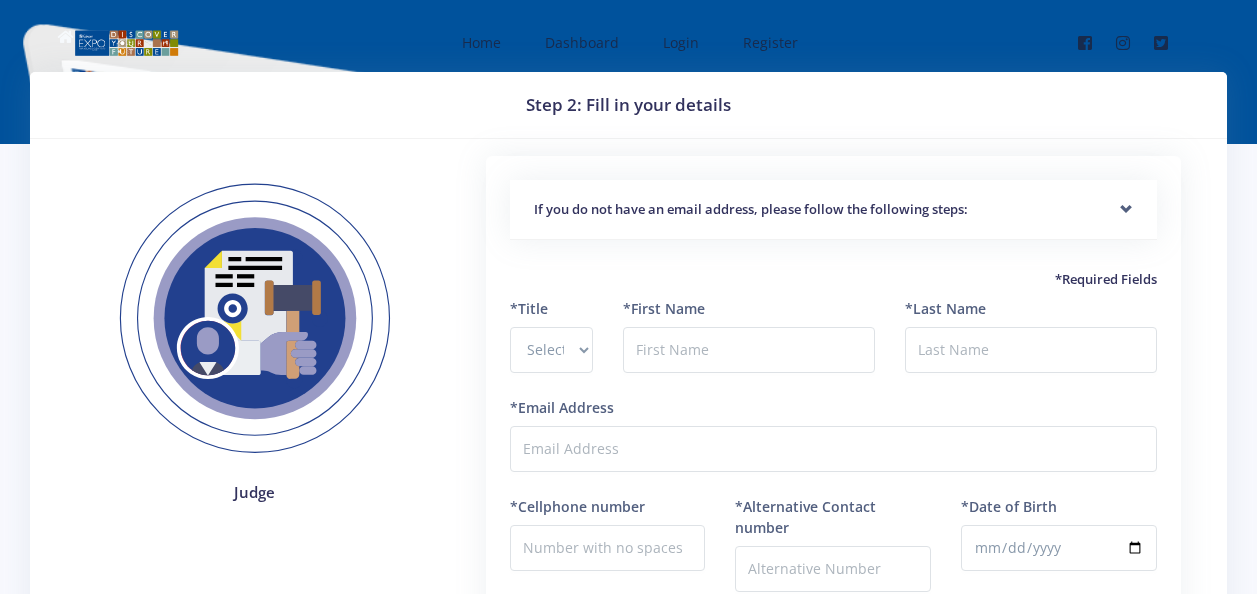 scroll, scrollTop: 0, scrollLeft: 0, axis: both 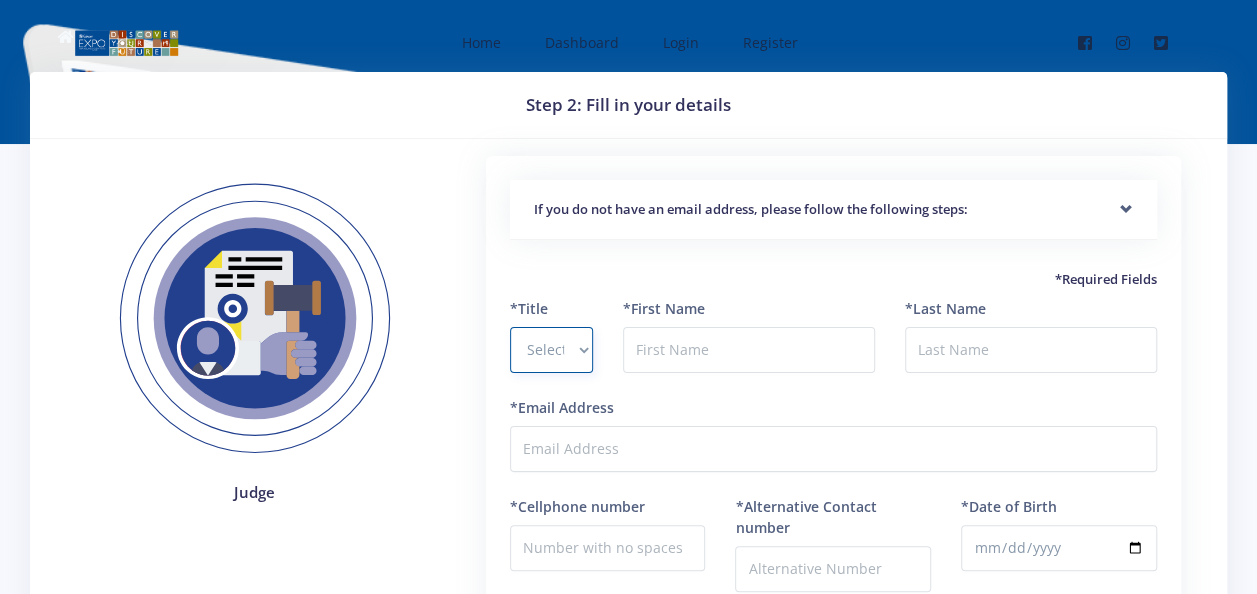 click on "Select Title
Prof
Dr
Mr
Mrs
Ms
Other" at bounding box center (551, 350) 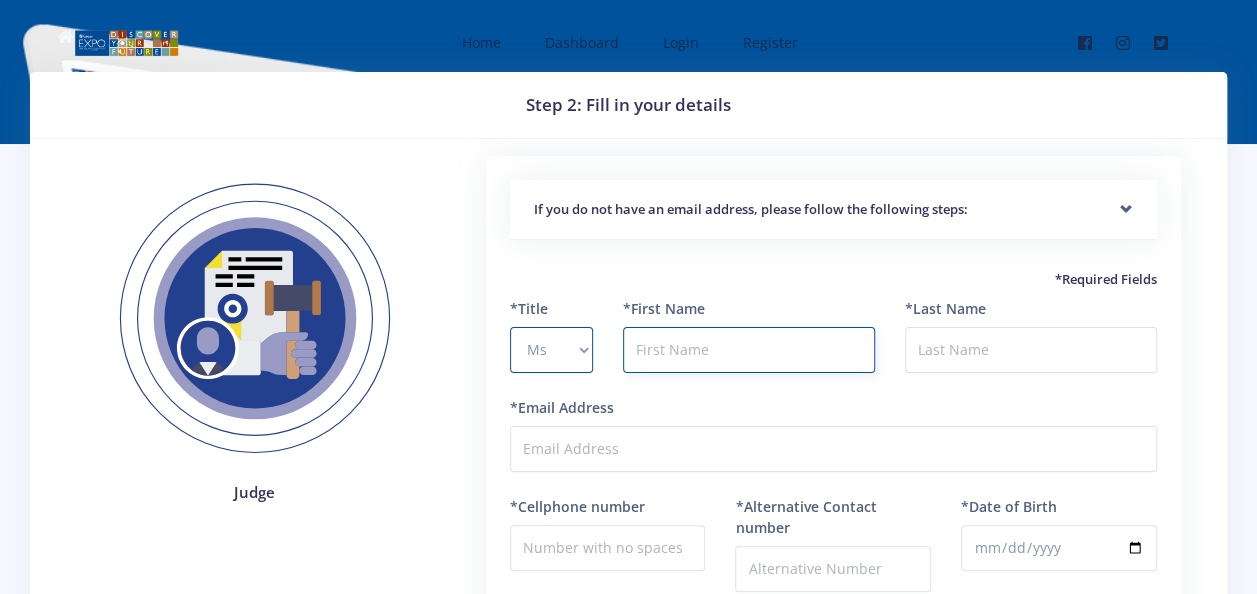 click at bounding box center [749, 350] 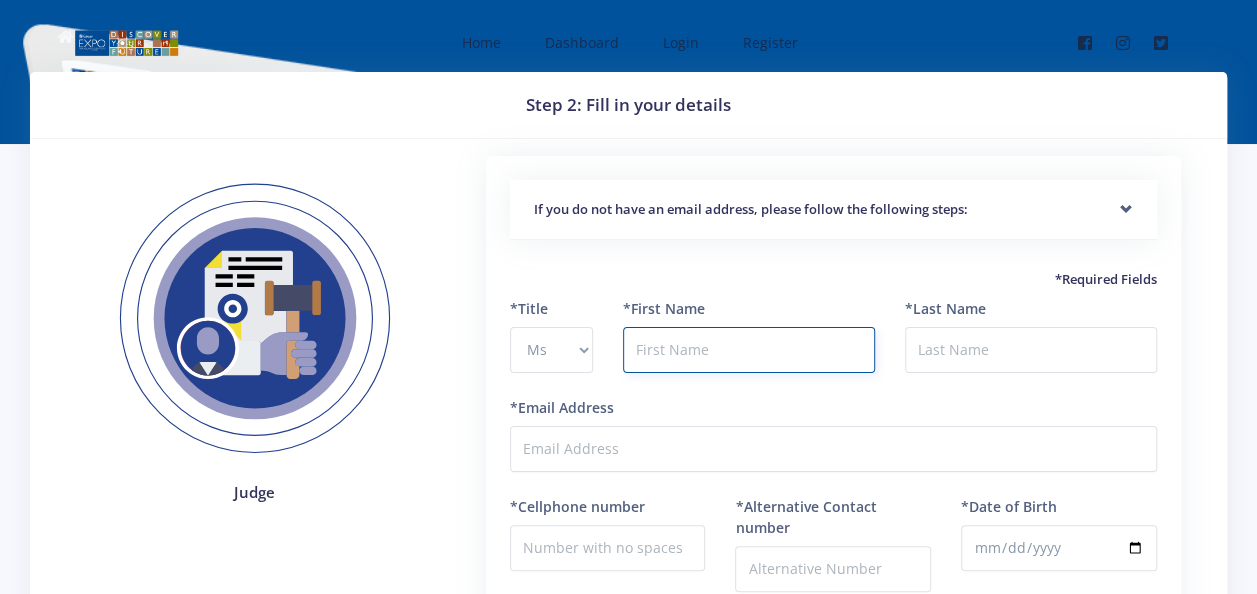 type on "Asavela" 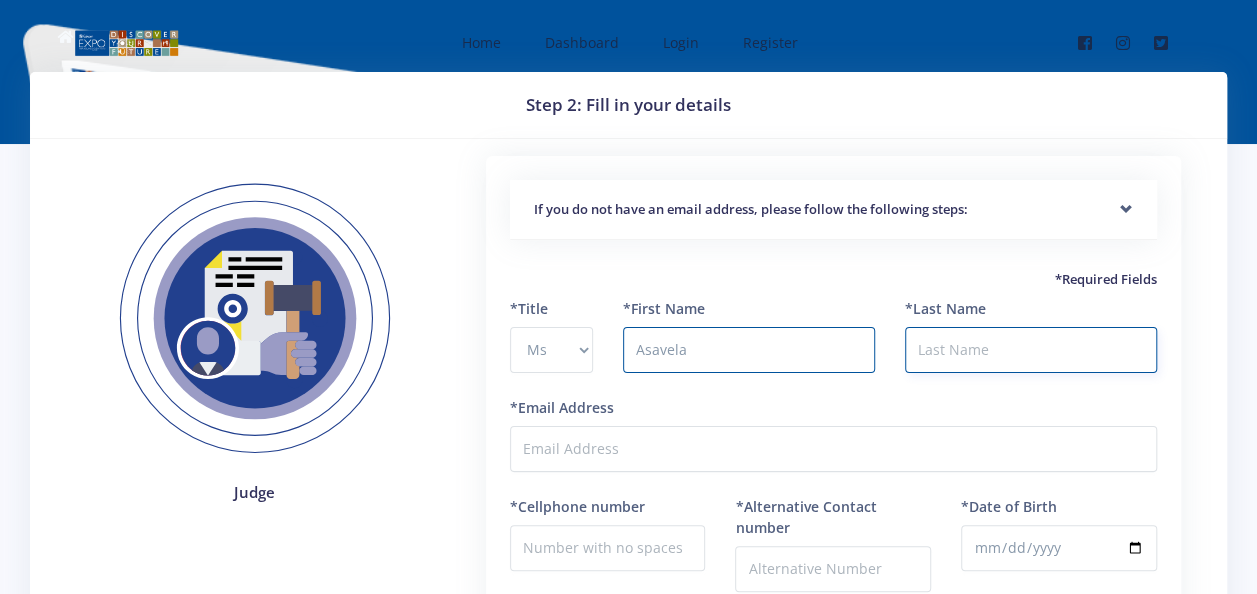 type on "Katsman" 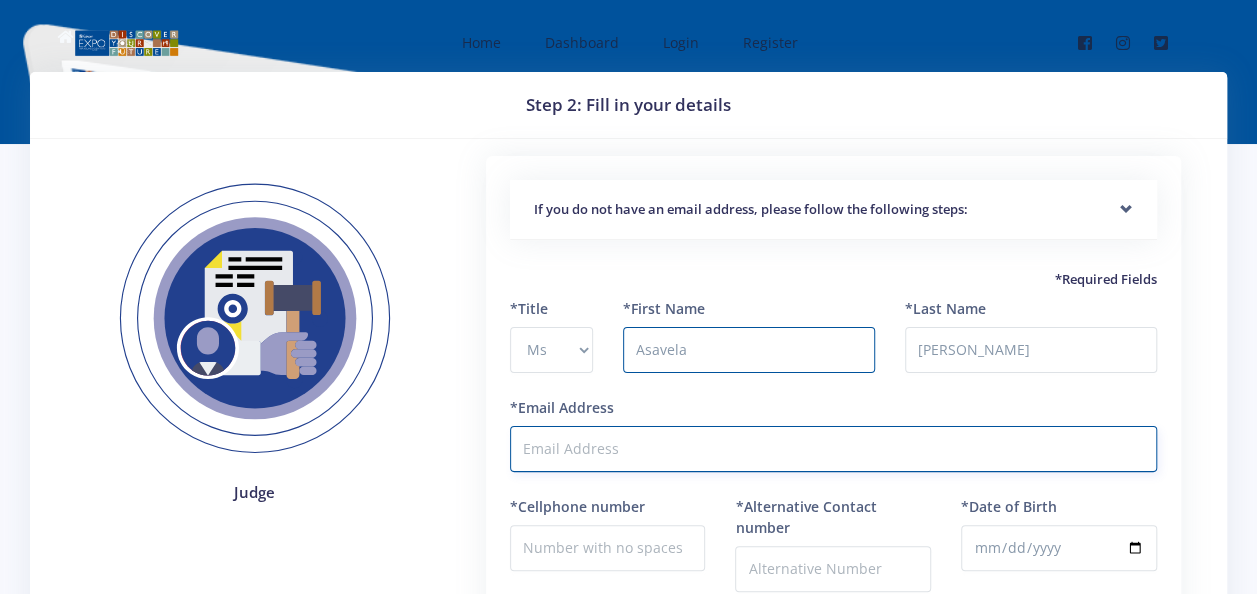type on "asavelakatsman@gmail.com" 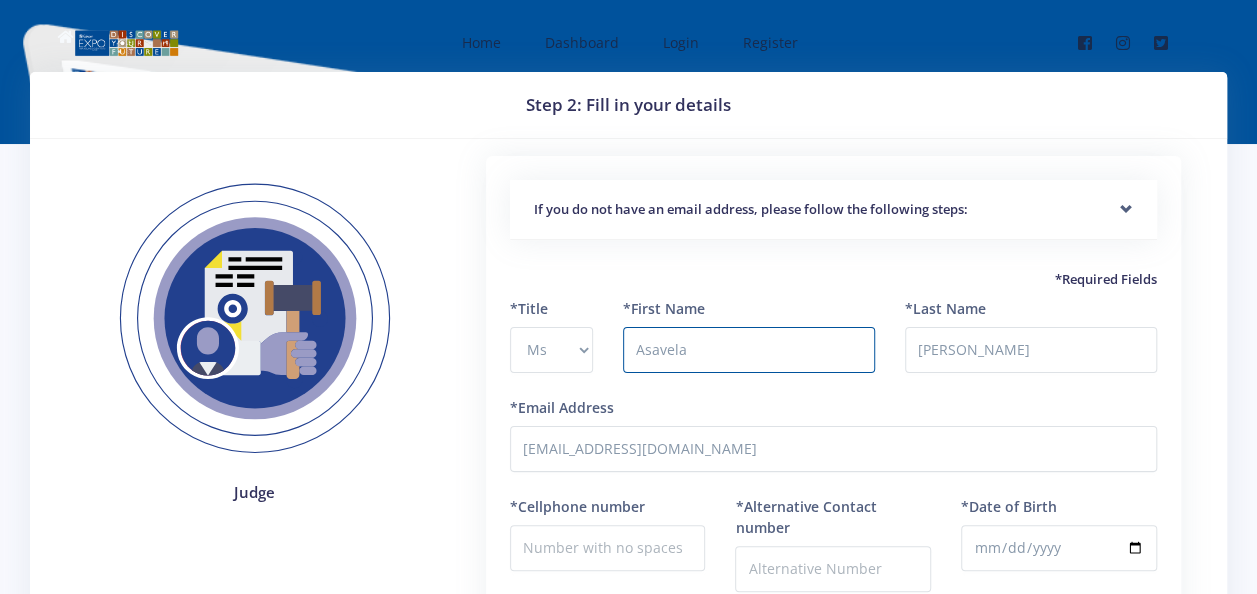 type on "0826328770" 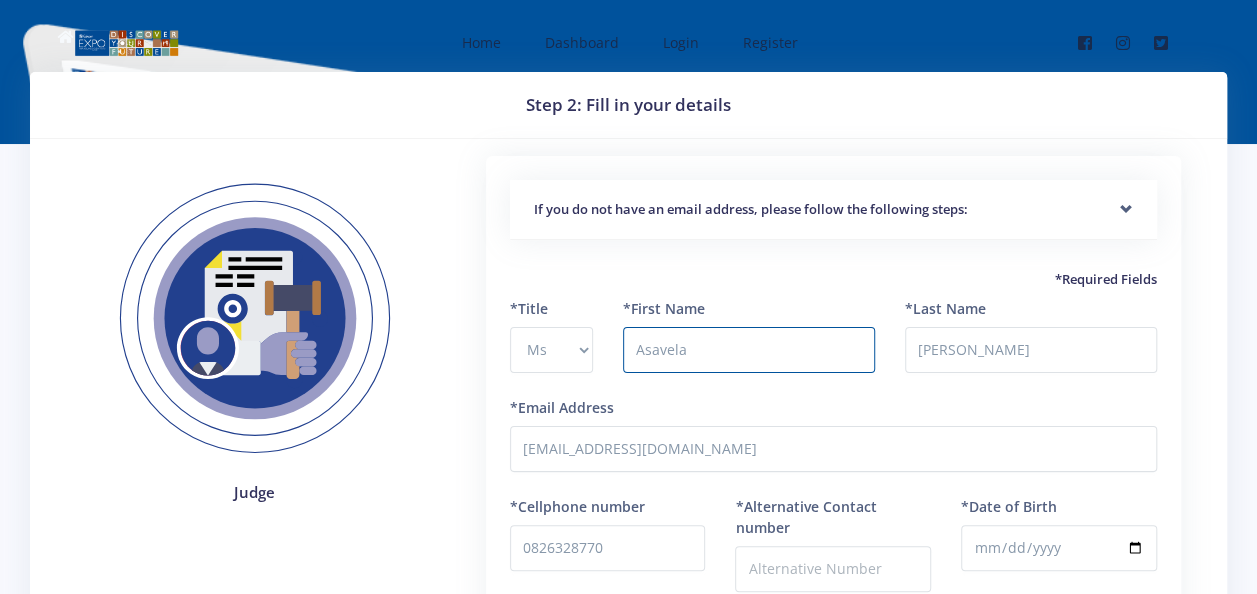 select on "African" 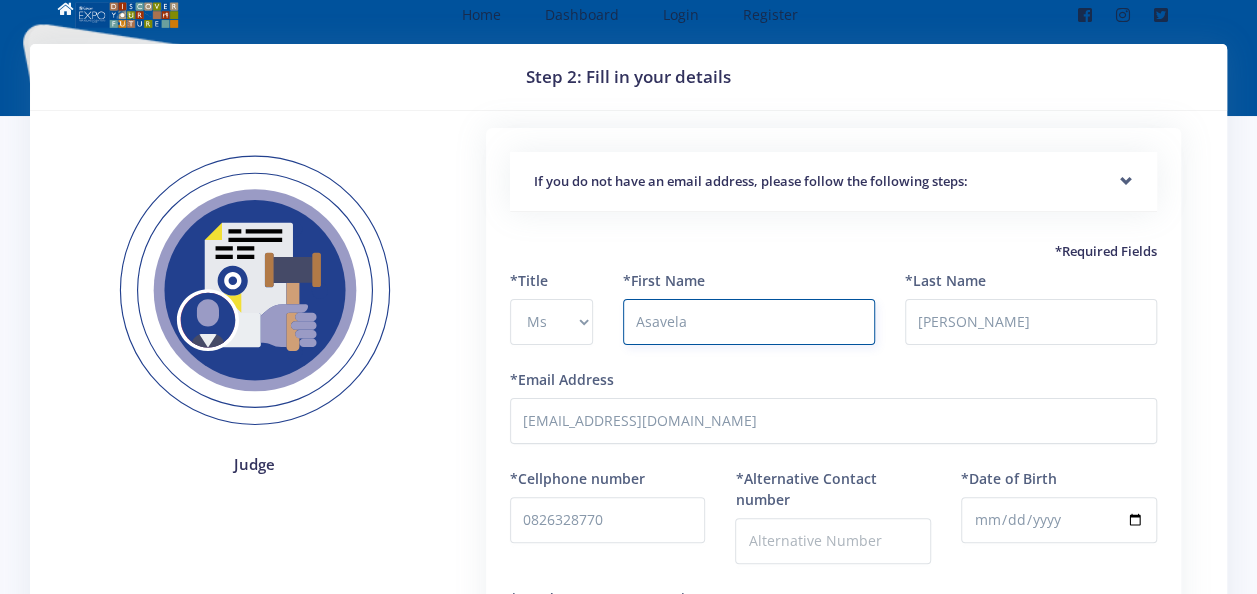 scroll, scrollTop: 300, scrollLeft: 0, axis: vertical 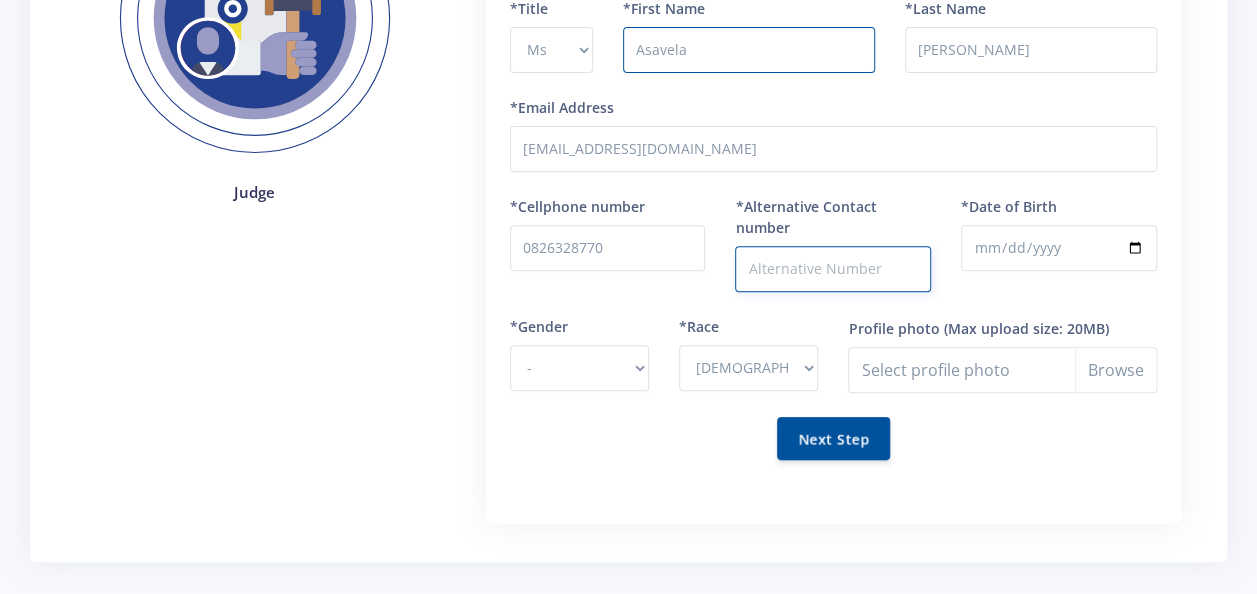 click on "*Alternative Contact number" at bounding box center (833, 269) 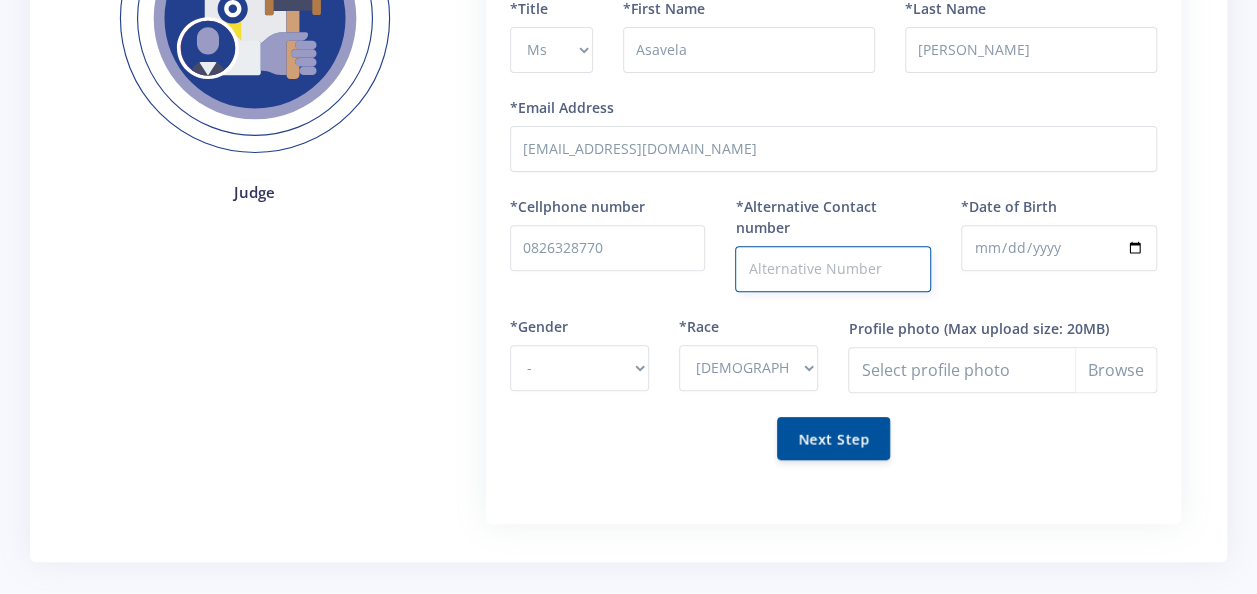 type on "0731837937" 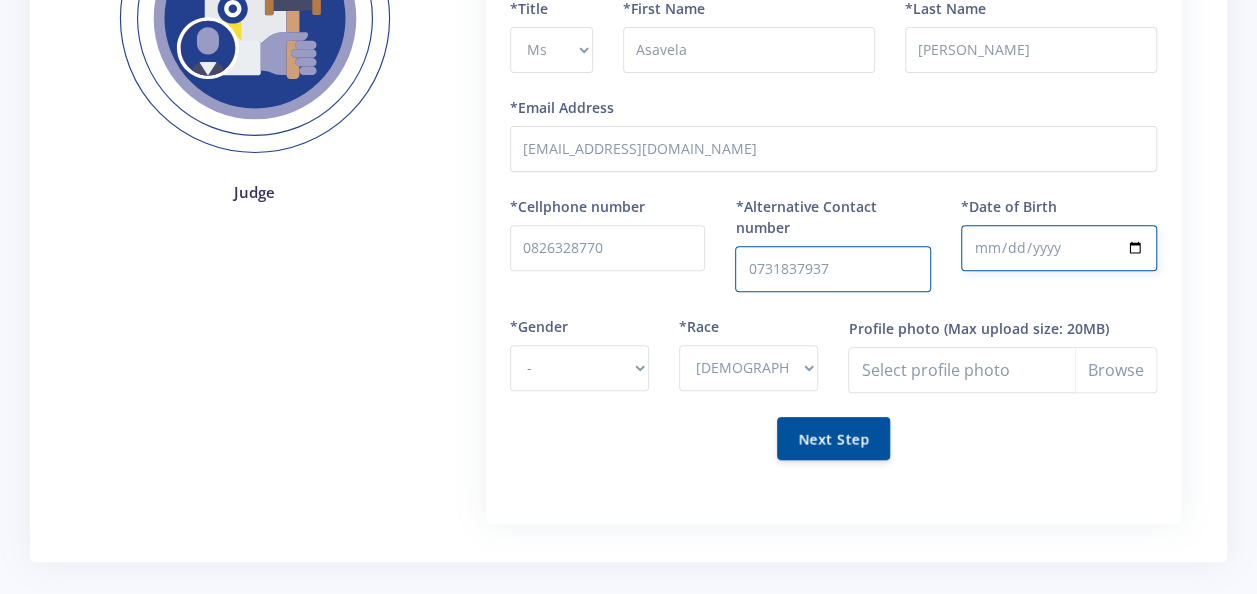 click on "*Date of Birth" at bounding box center (1059, 248) 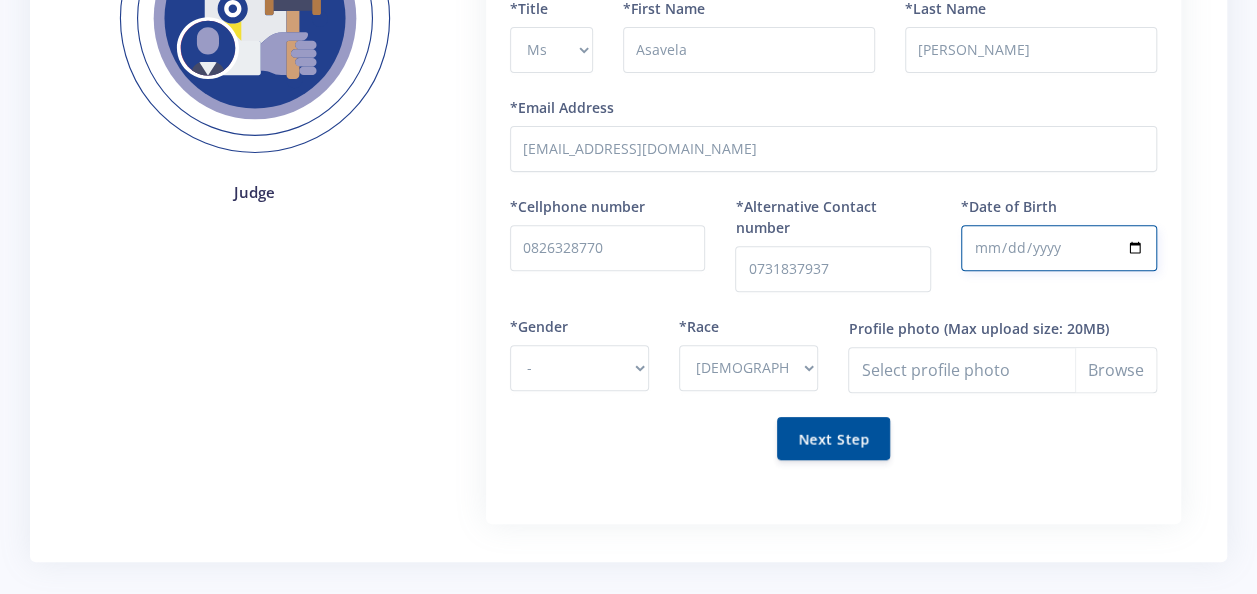 click on "*Date of Birth" at bounding box center [1059, 248] 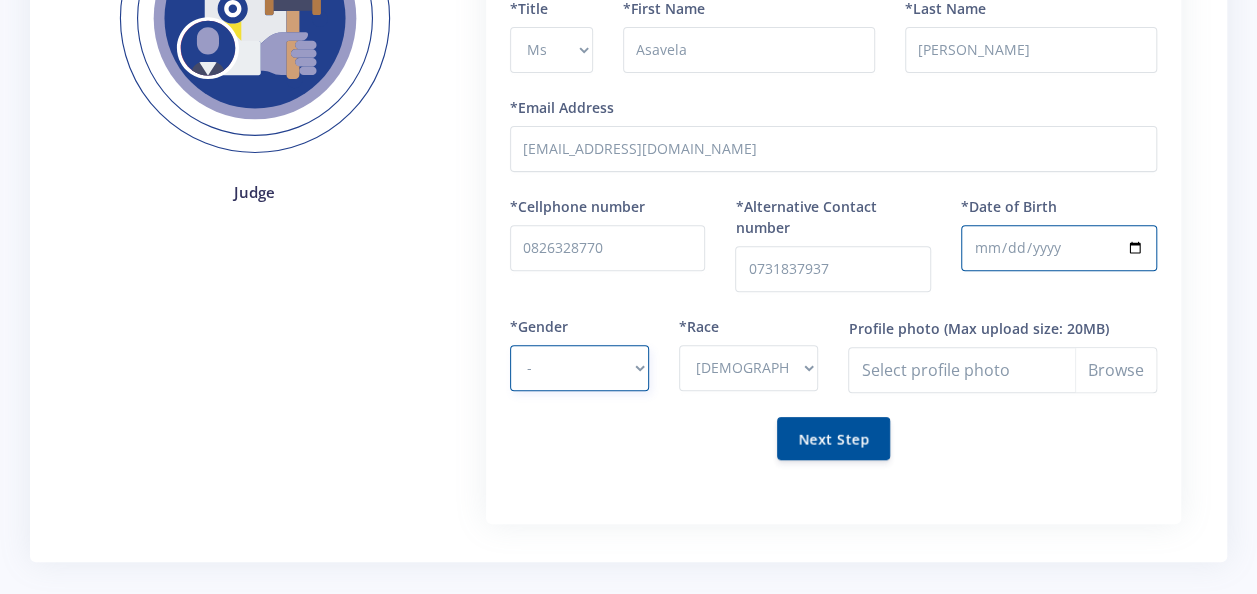 click on "-
Male
Female" at bounding box center [579, 368] 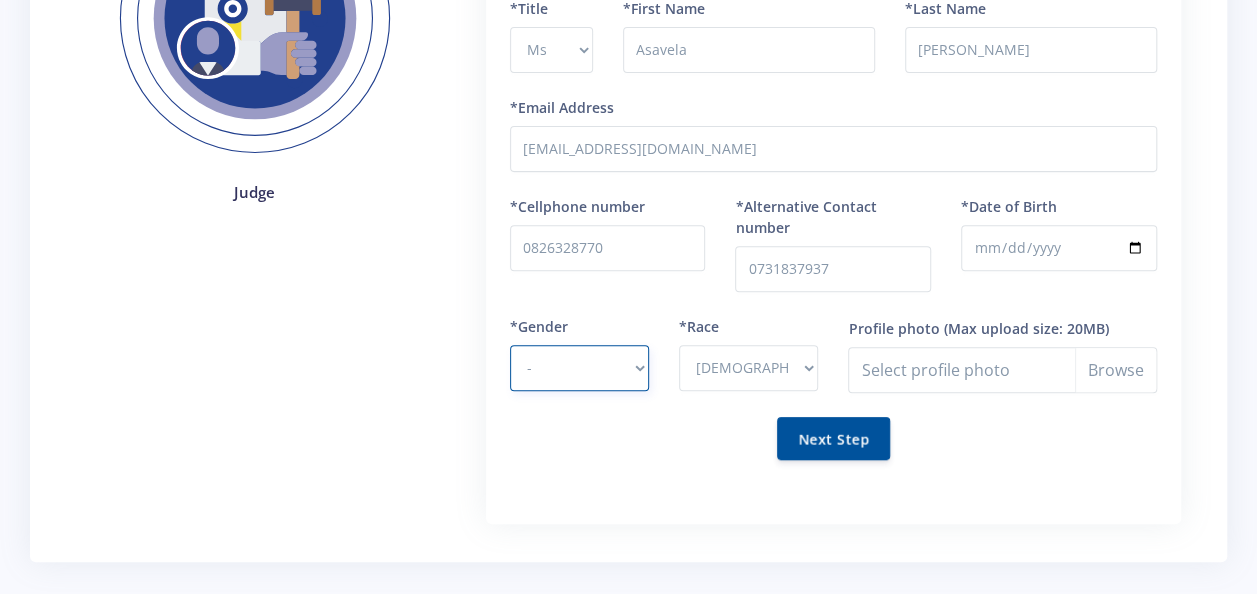 select on "F" 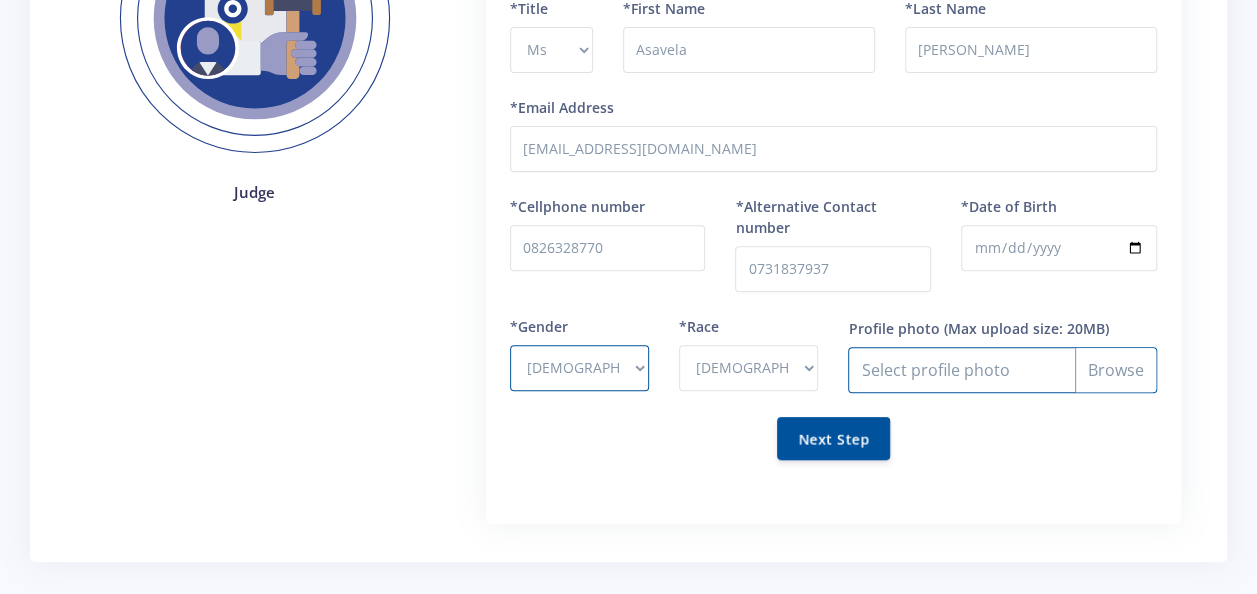 click on "Profile photo" at bounding box center [1002, 370] 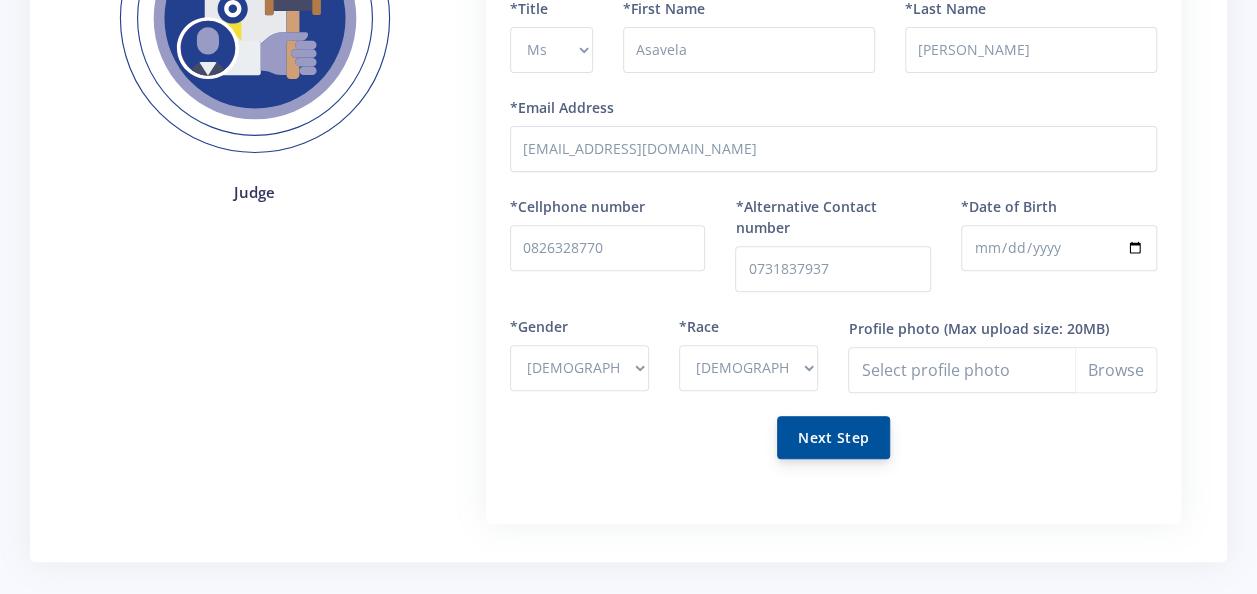 click on "Next
Step" at bounding box center (833, 437) 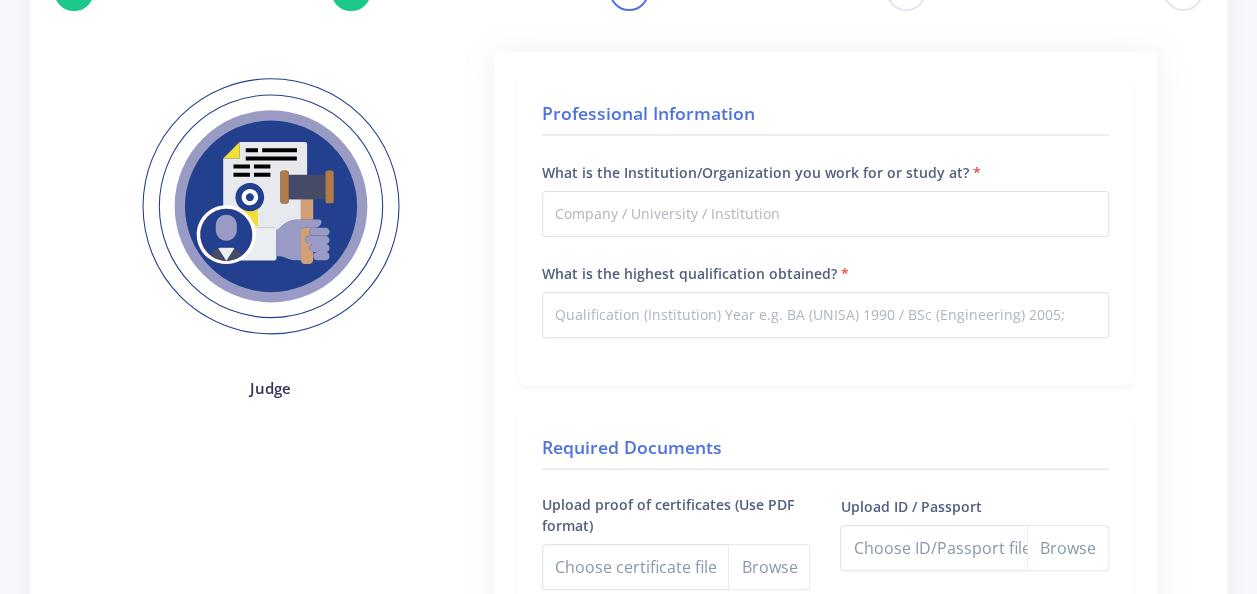 scroll, scrollTop: 200, scrollLeft: 0, axis: vertical 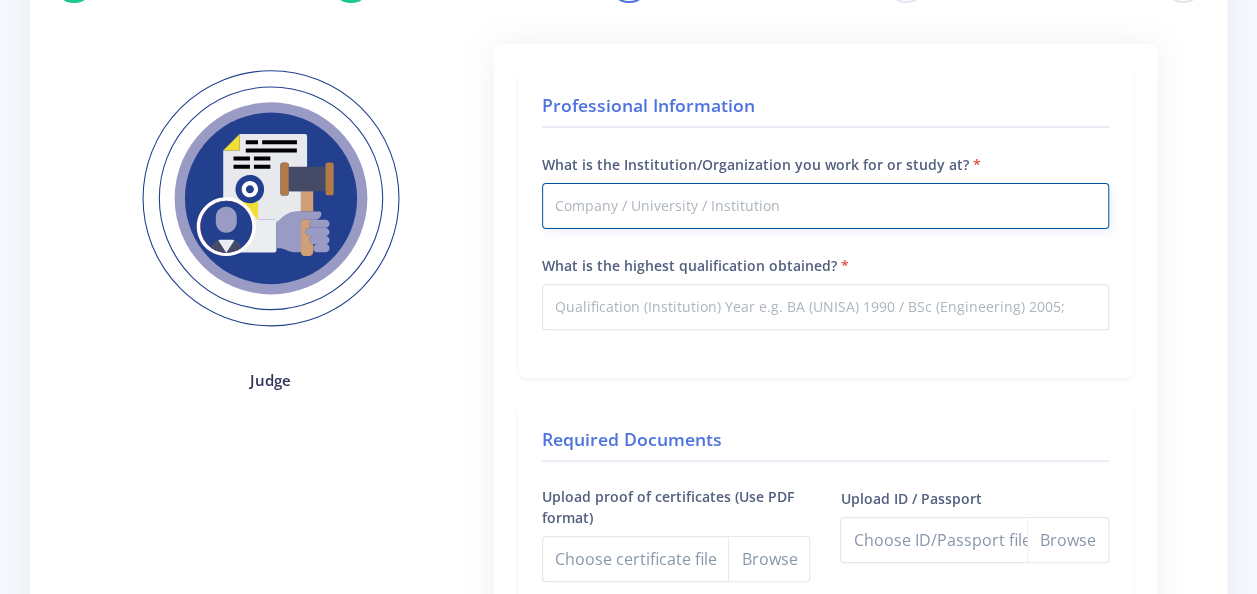 click on "What is the Institution/Organization you work for or study at?" at bounding box center [825, 206] 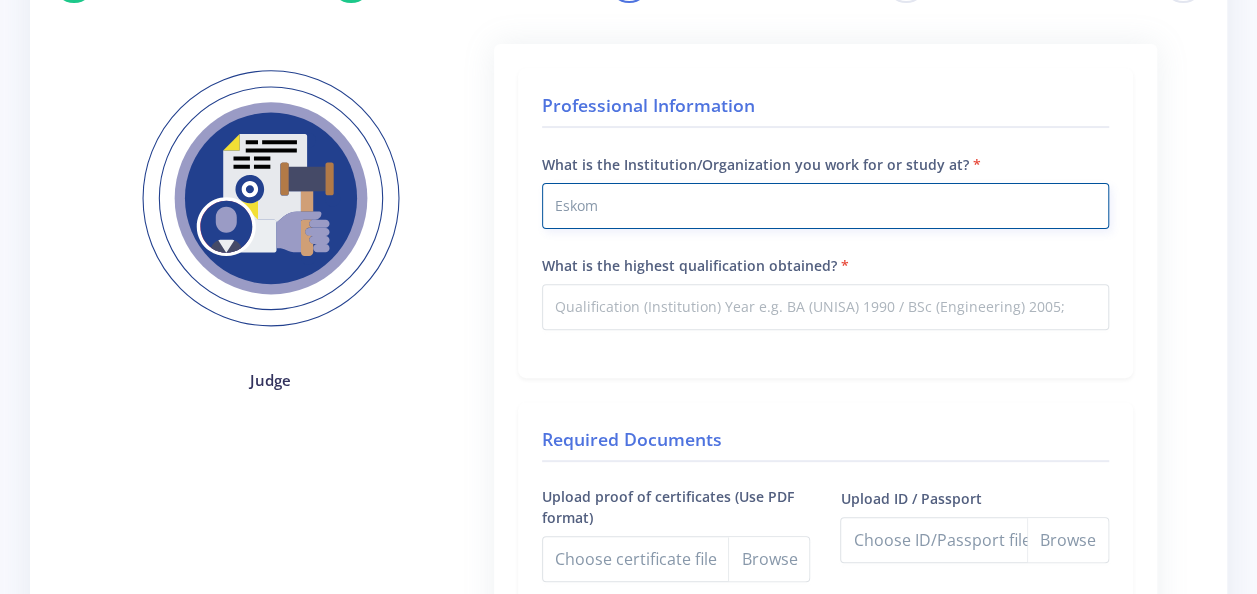 type on "Eskom" 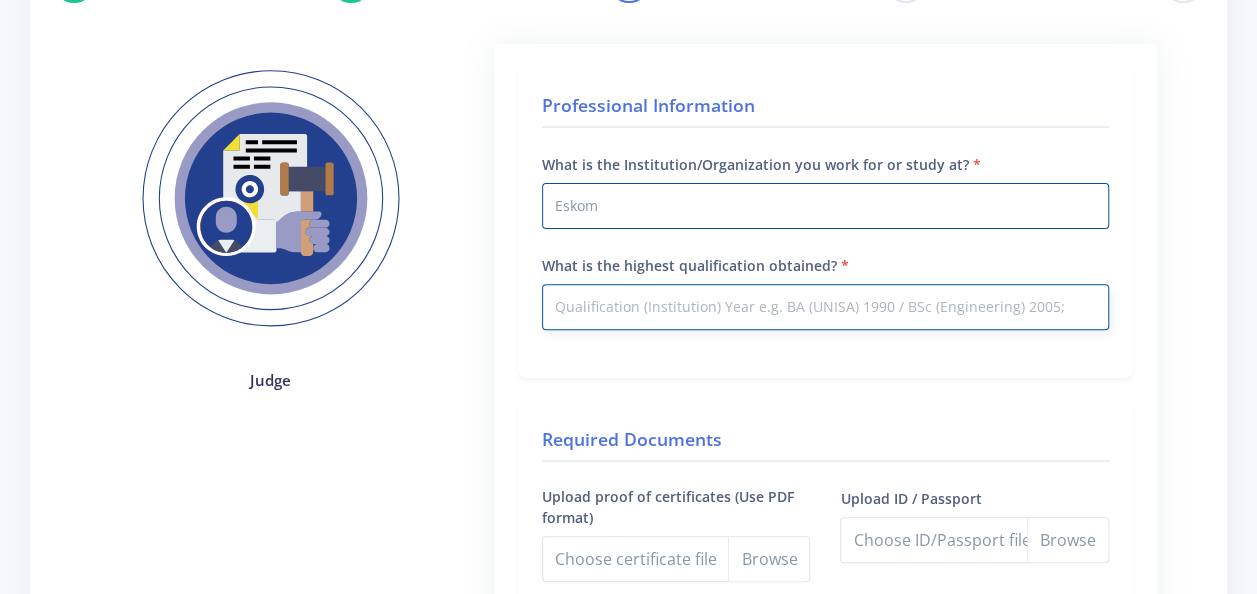 click on "What is the highest qualification obtained?" at bounding box center (825, 307) 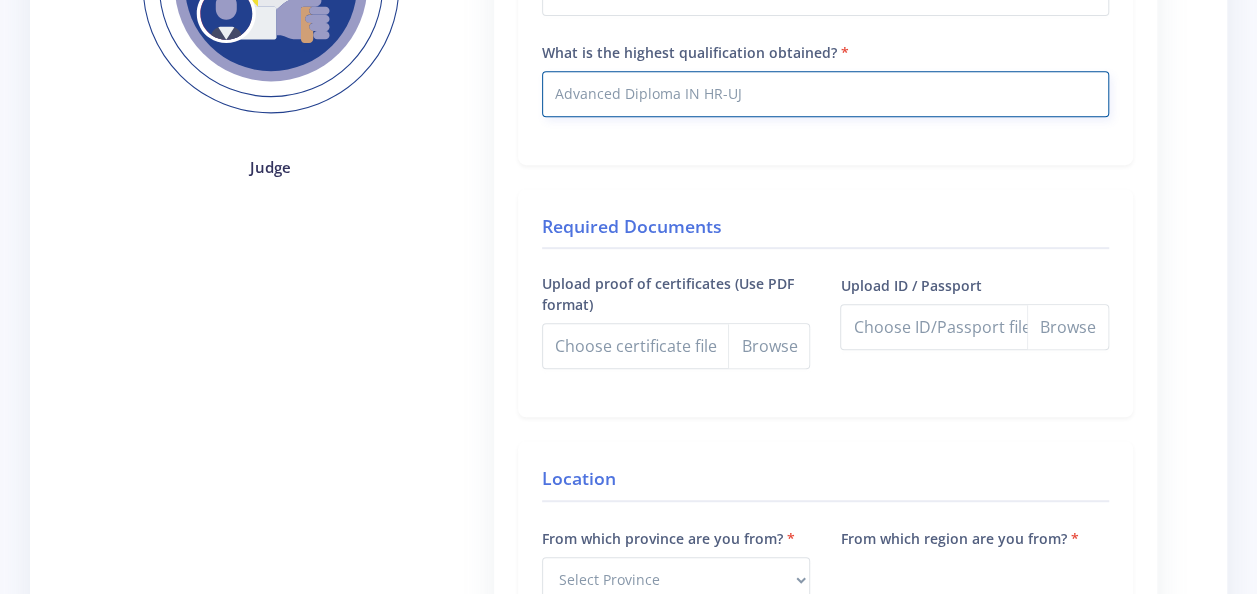 scroll, scrollTop: 500, scrollLeft: 0, axis: vertical 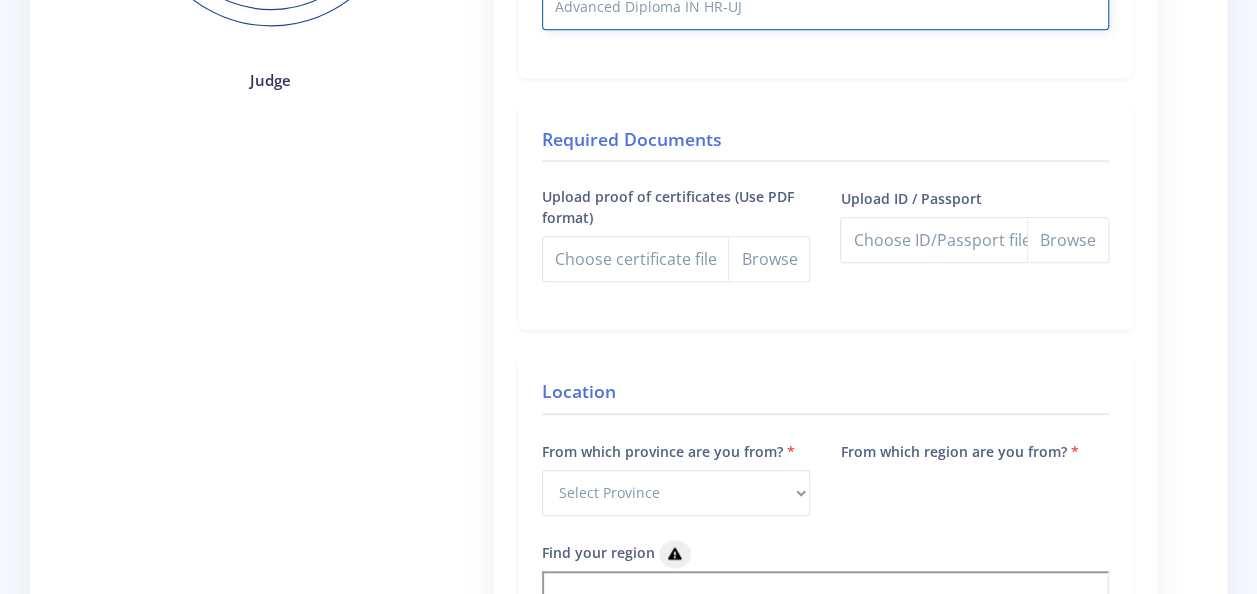 type on "Advanced Diploma IN HR-UJ" 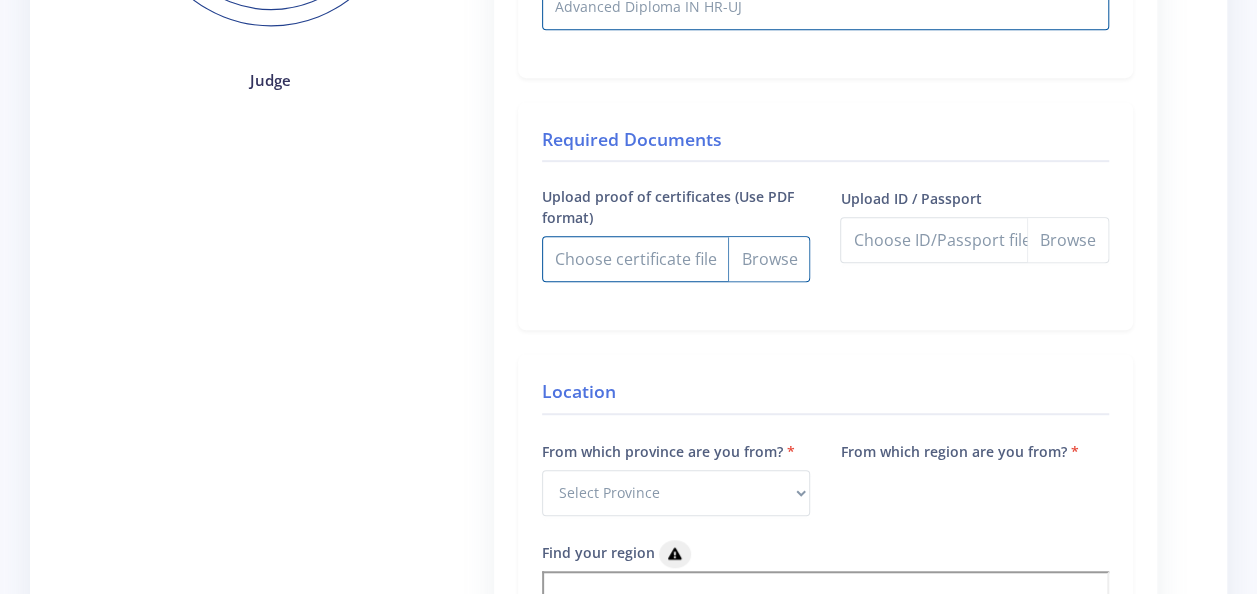 click on "Upload proof of certificates (Use PDF format)" at bounding box center (676, 259) 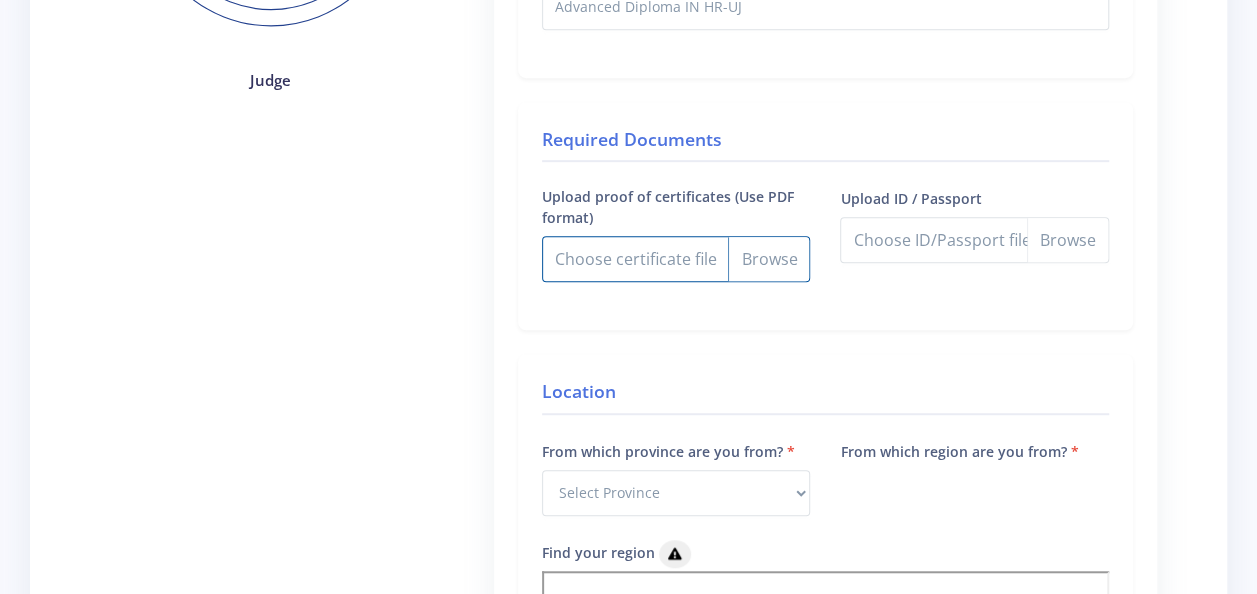 type on "C:\fakepath\A Katsman_Qualifications.pdf" 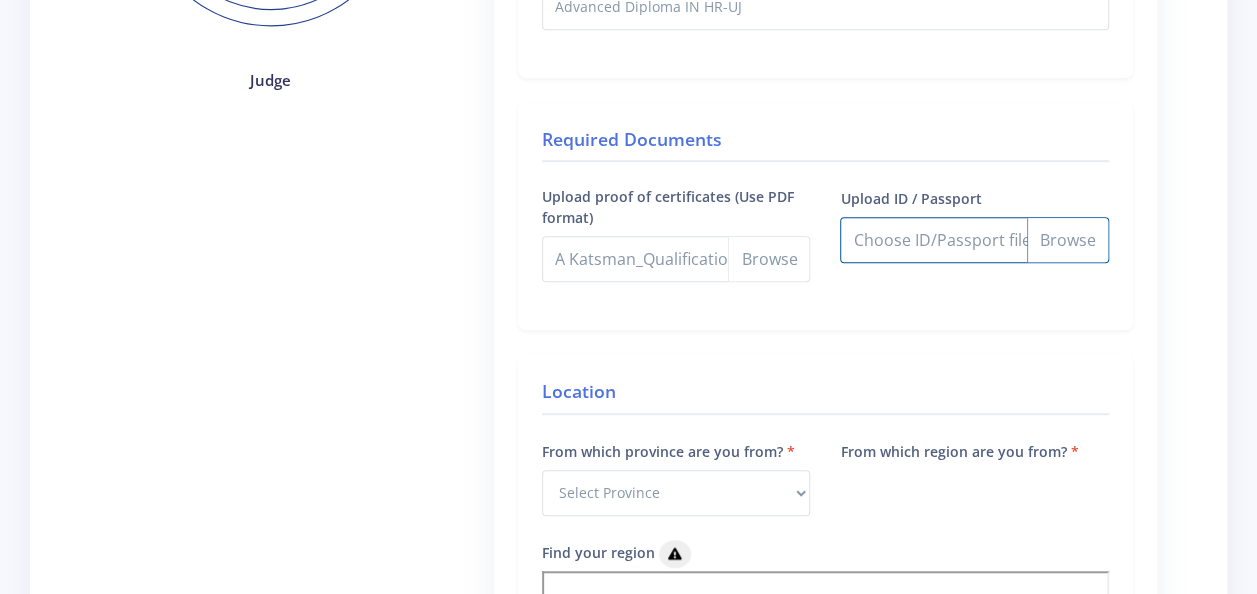 click on "Upload ID / Passport" at bounding box center [974, 240] 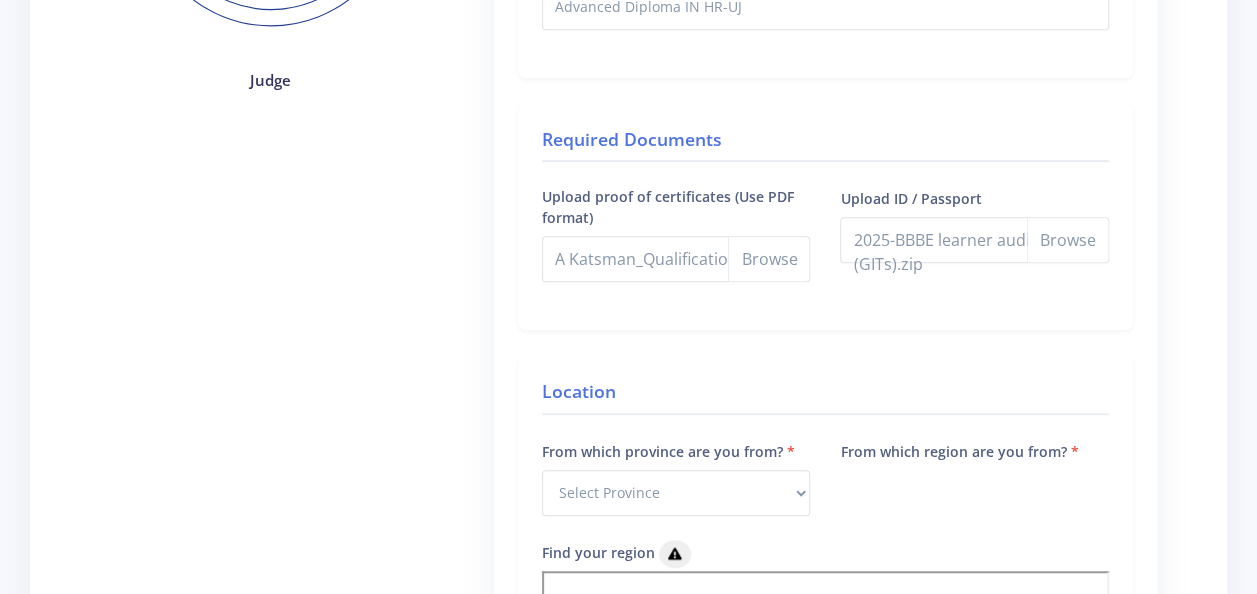 drag, startPoint x: 915, startPoint y: 260, endPoint x: 827, endPoint y: 358, distance: 131.7118 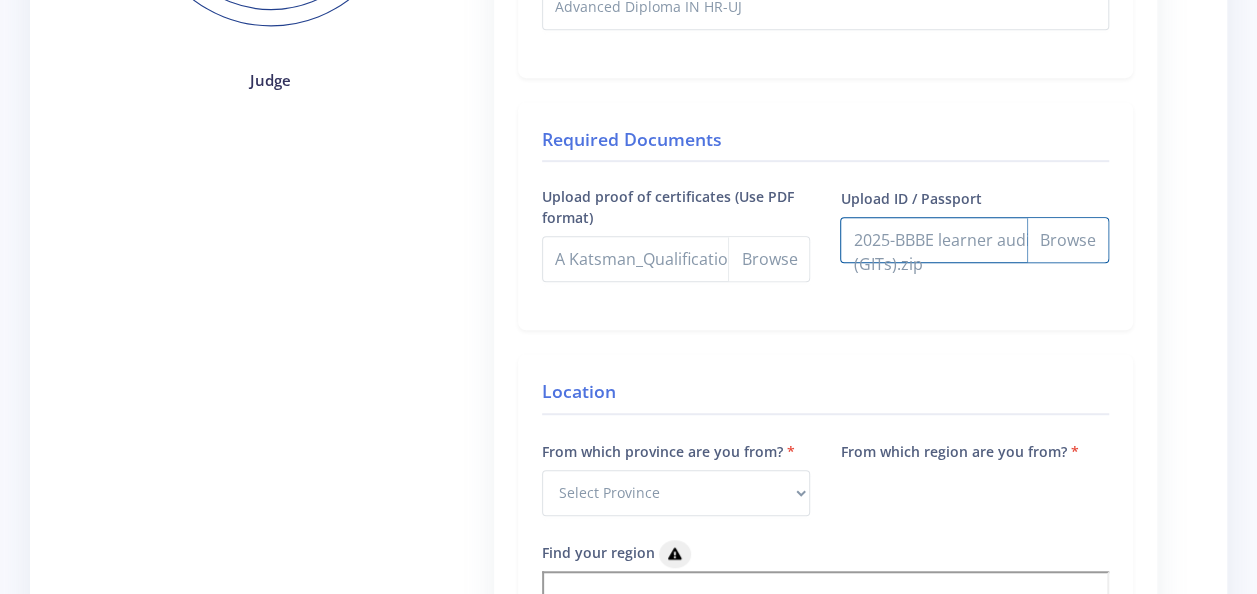 click on "Upload ID / Passport" at bounding box center (974, 240) 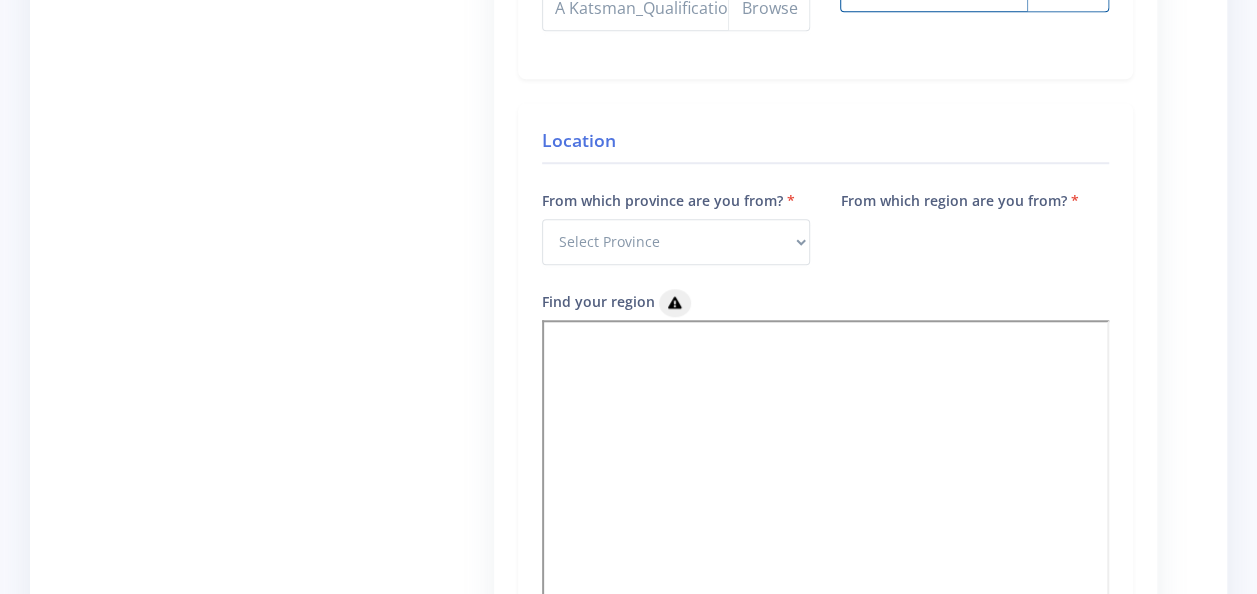 scroll, scrollTop: 800, scrollLeft: 0, axis: vertical 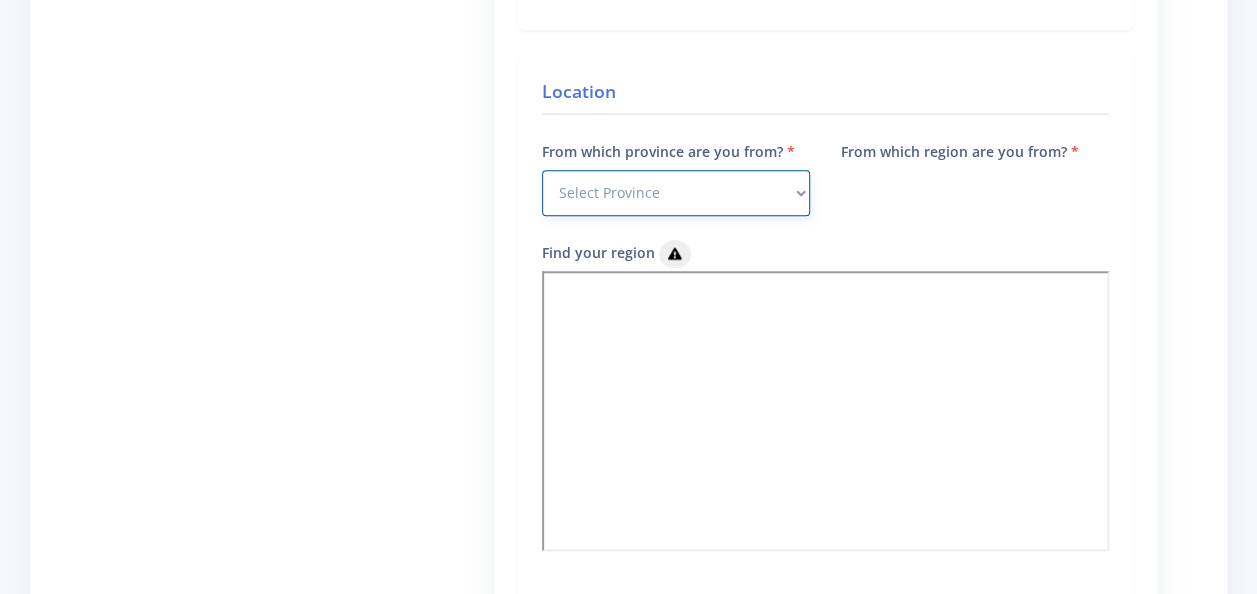 click on "Select Province
Western Cape
Eastern Cape
Northern Cape
North West
Free State" at bounding box center (676, 193) 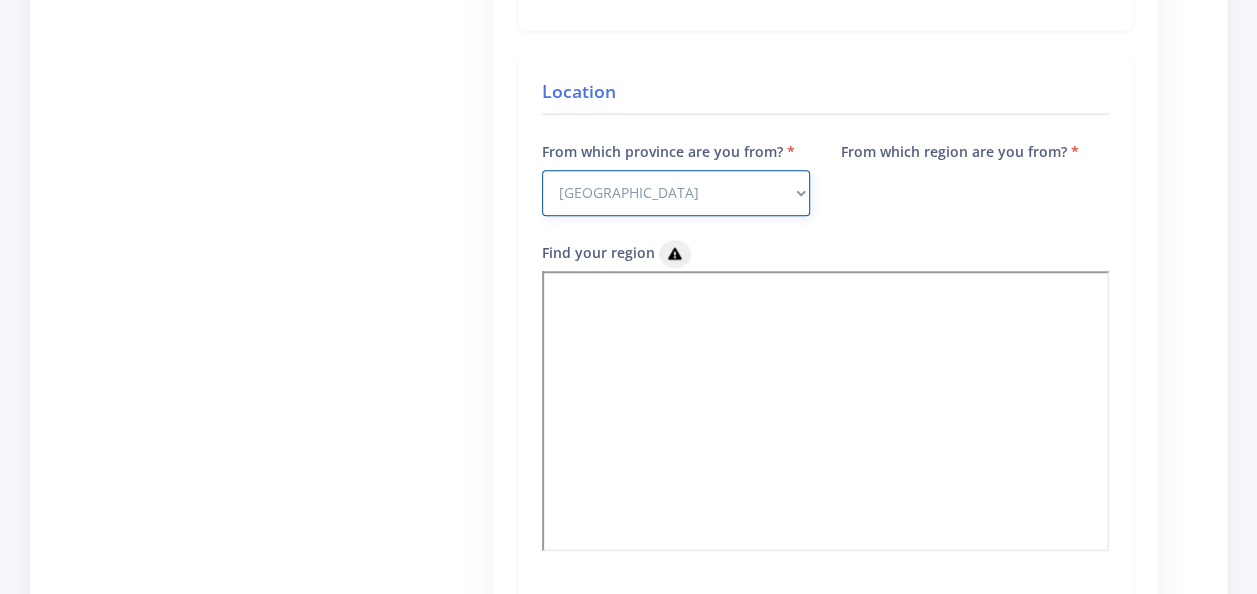 click on "Select Province
Western Cape
Eastern Cape
Northern Cape
North West
Free State" at bounding box center (676, 193) 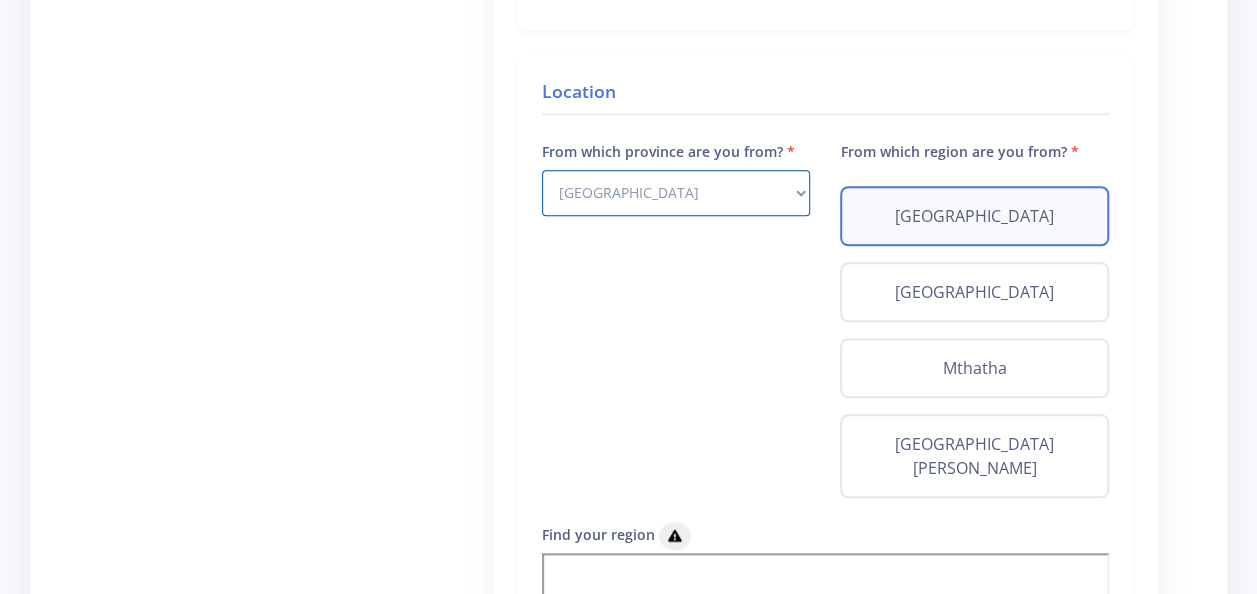 click on "East London" at bounding box center (974, 216) 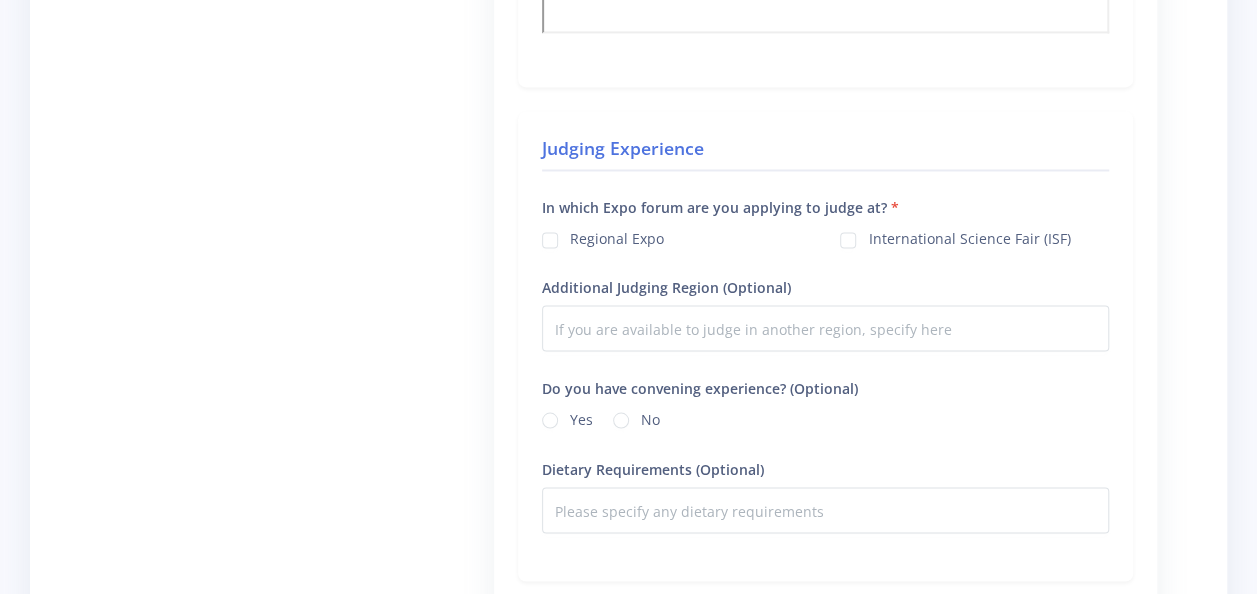 scroll, scrollTop: 1700, scrollLeft: 0, axis: vertical 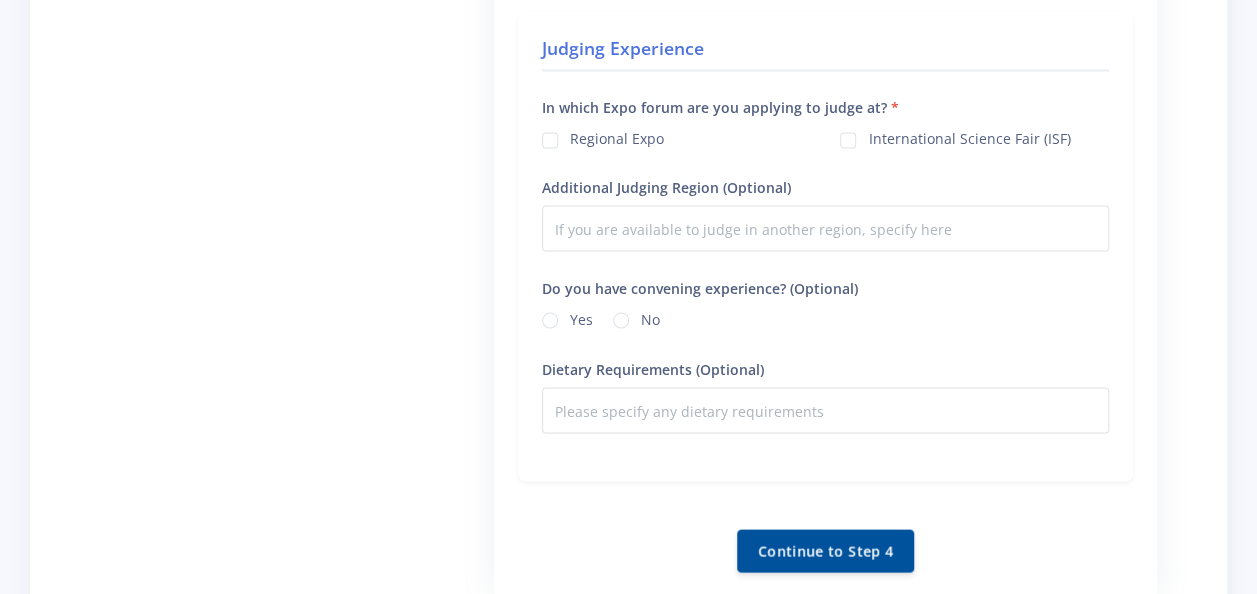 click on "Regional Expo" at bounding box center [676, 138] 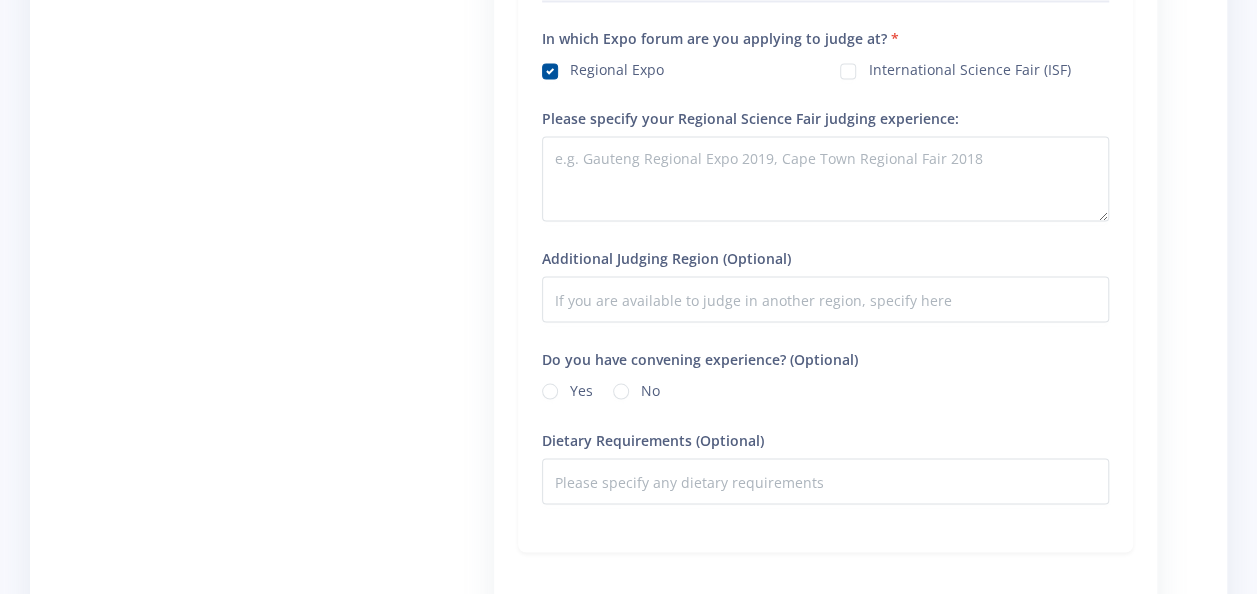 scroll, scrollTop: 1800, scrollLeft: 0, axis: vertical 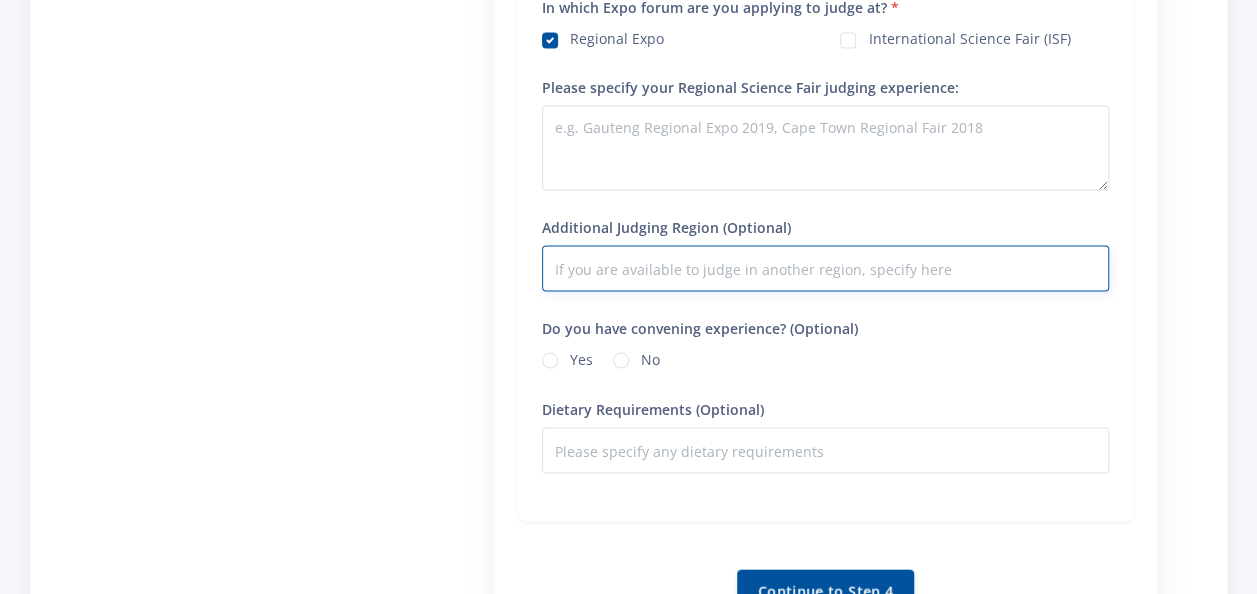 click on "Additional Judging Region (Optional)" at bounding box center (825, 268) 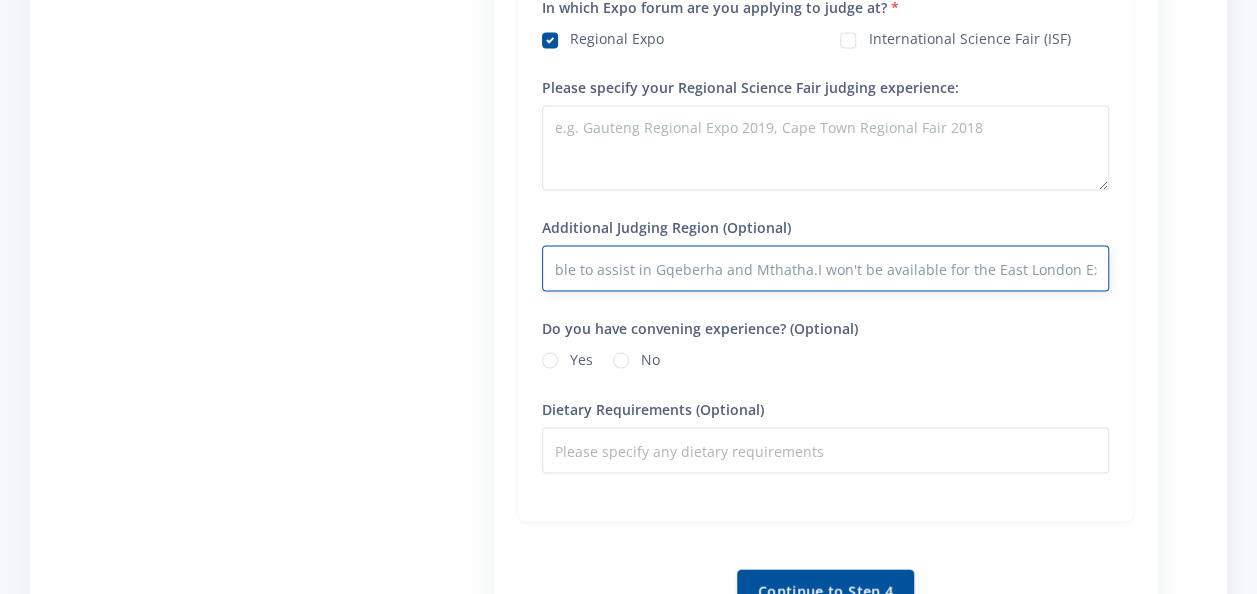 scroll, scrollTop: 0, scrollLeft: 98, axis: horizontal 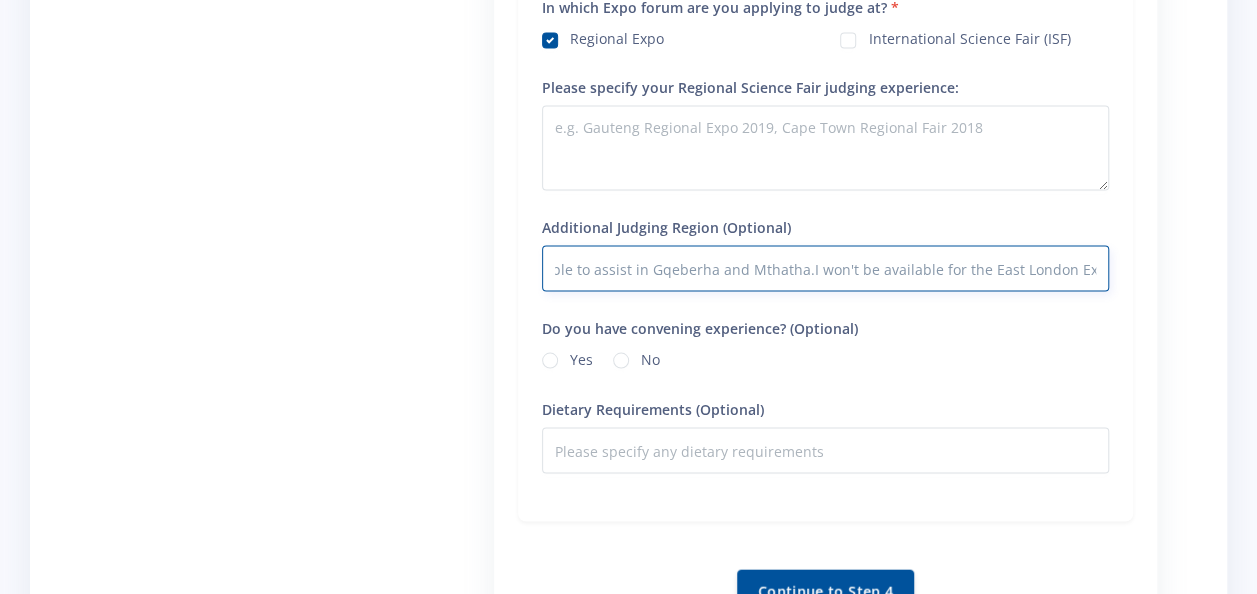 type on "I'm only available to assist in Gqeberha and Mthatha.I won't be available for the East London Expo." 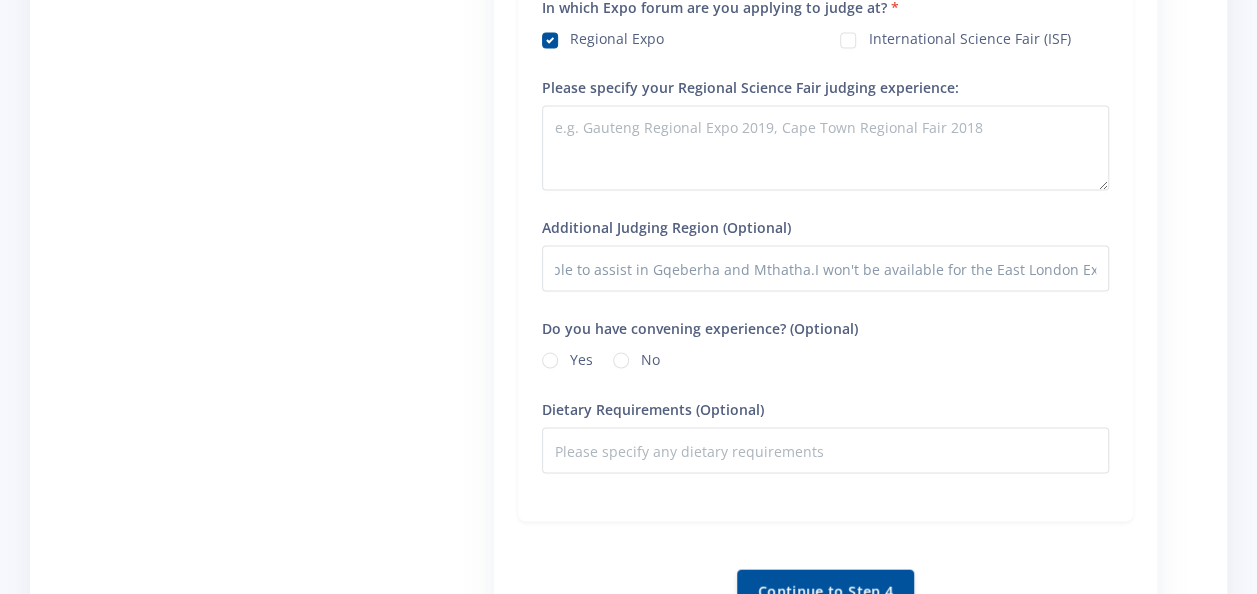 scroll, scrollTop: 0, scrollLeft: 0, axis: both 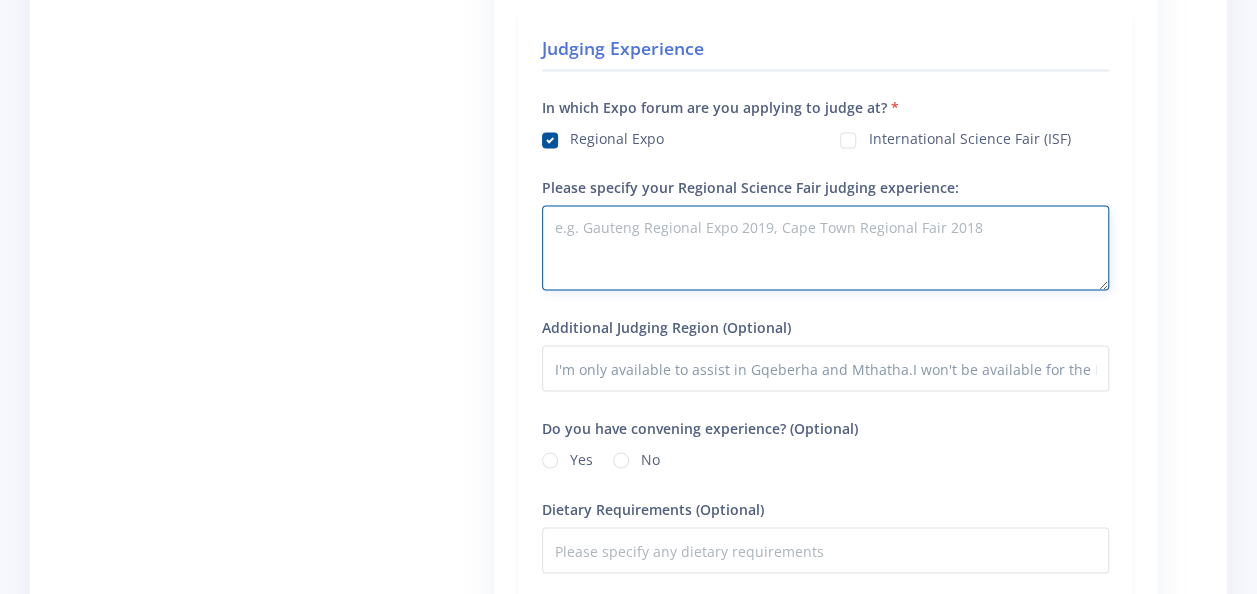 click on "Please specify your Regional Science Fair judging experience:" at bounding box center (825, 247) 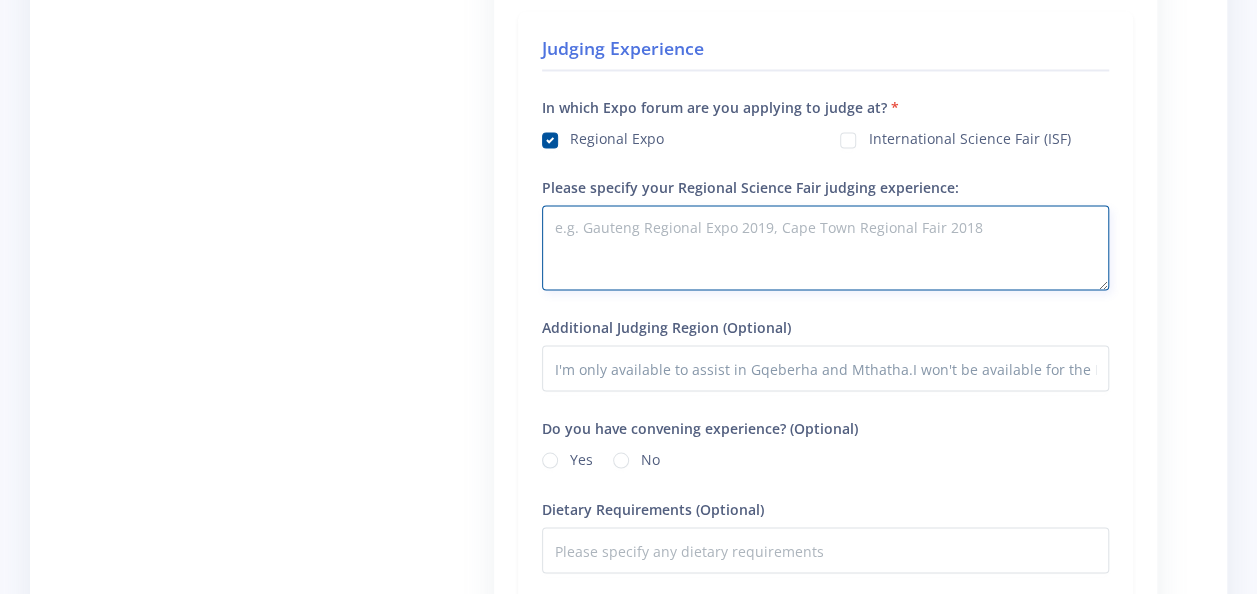 type on "i" 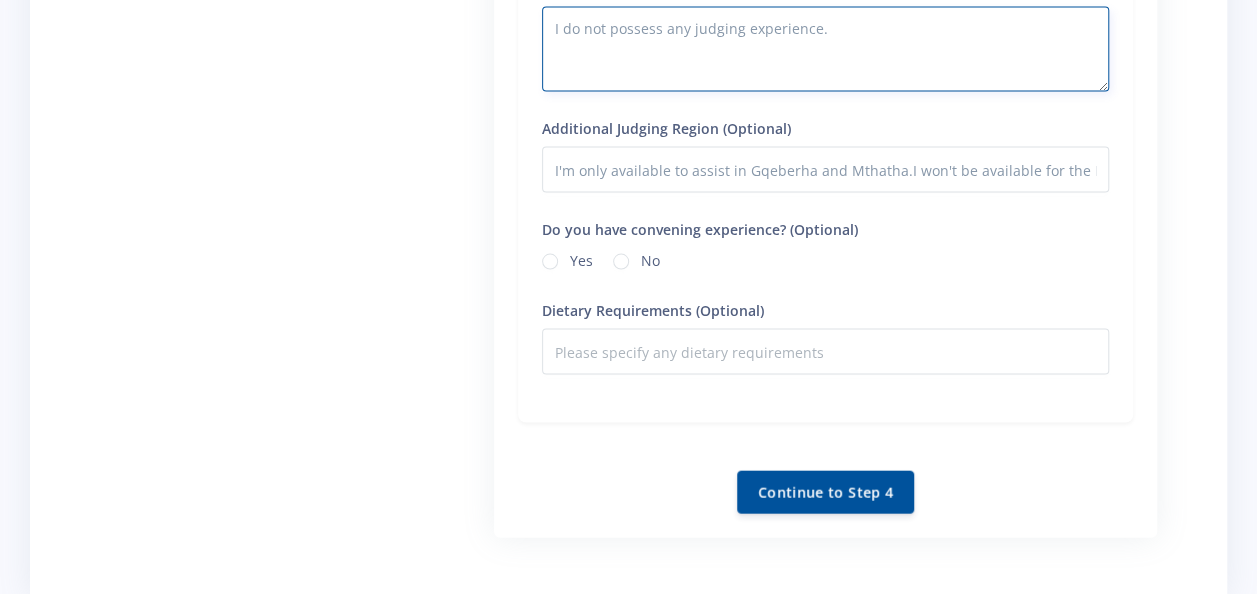 scroll, scrollTop: 1900, scrollLeft: 0, axis: vertical 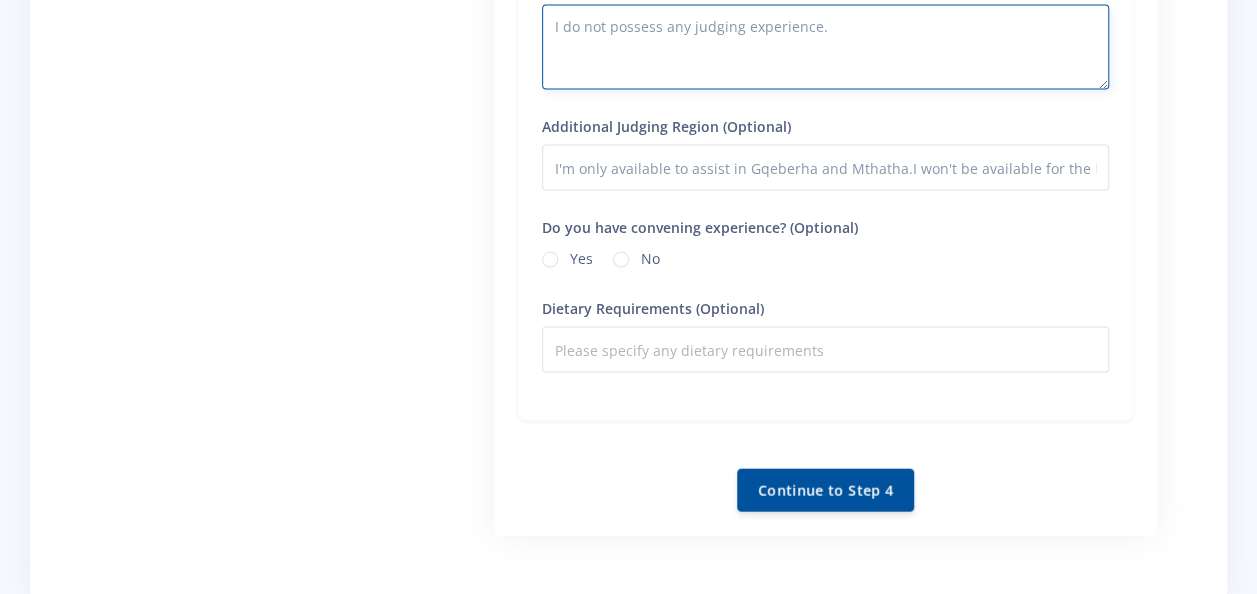 type on "I do not possess any judging experience." 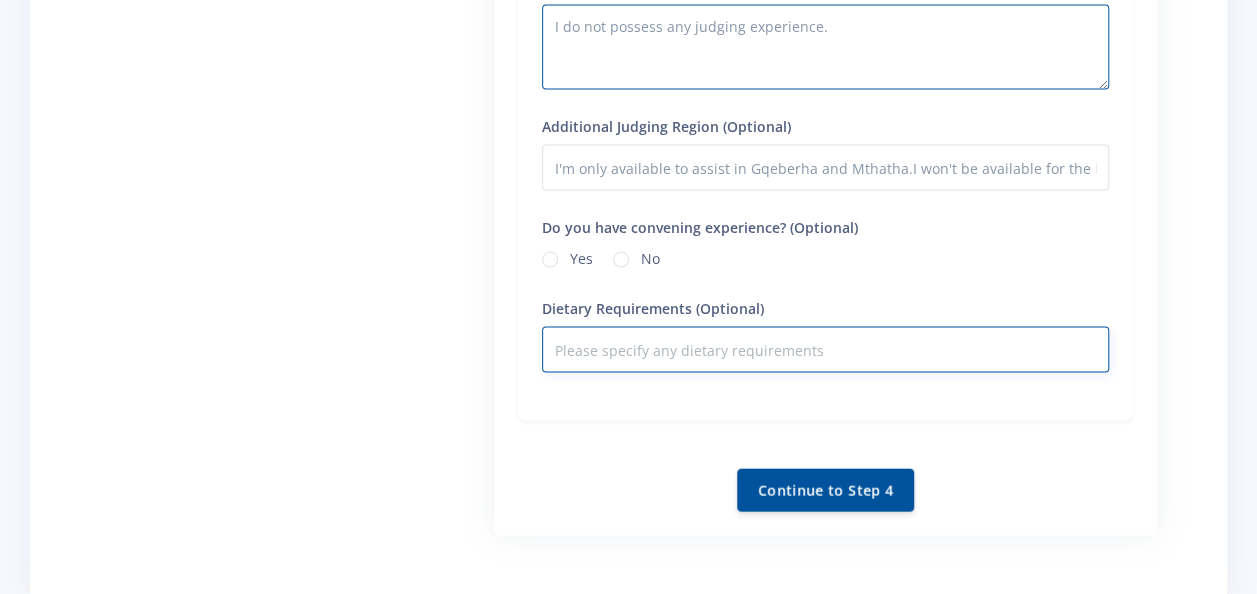 click on "Dietary Requirements (Optional)" at bounding box center (825, 350) 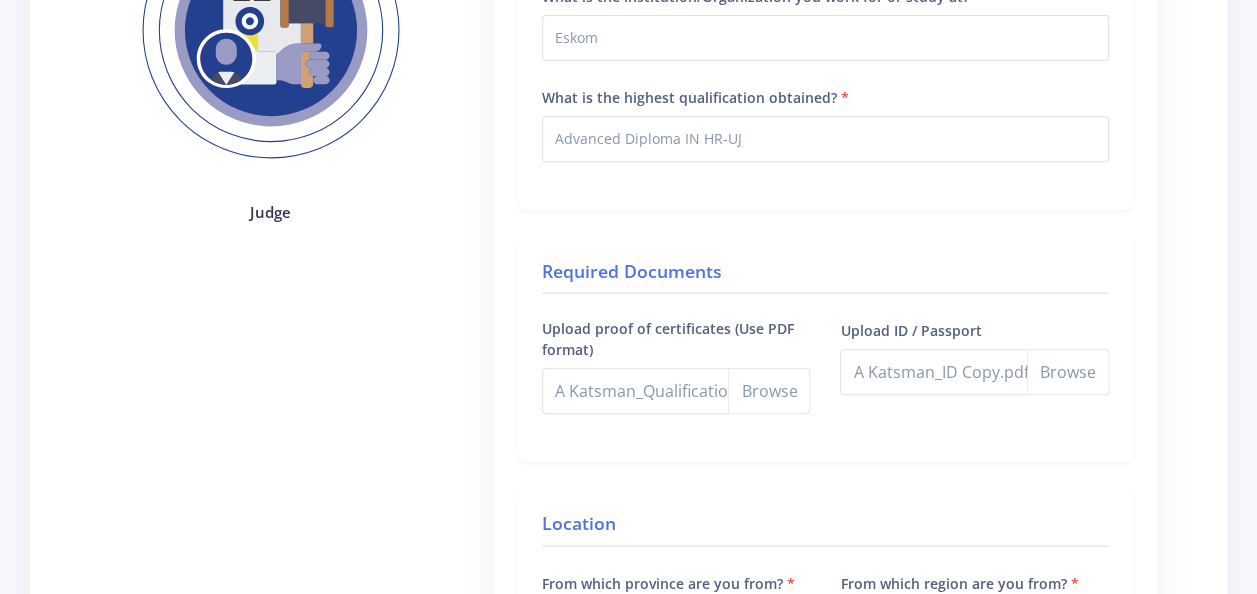 scroll, scrollTop: 400, scrollLeft: 0, axis: vertical 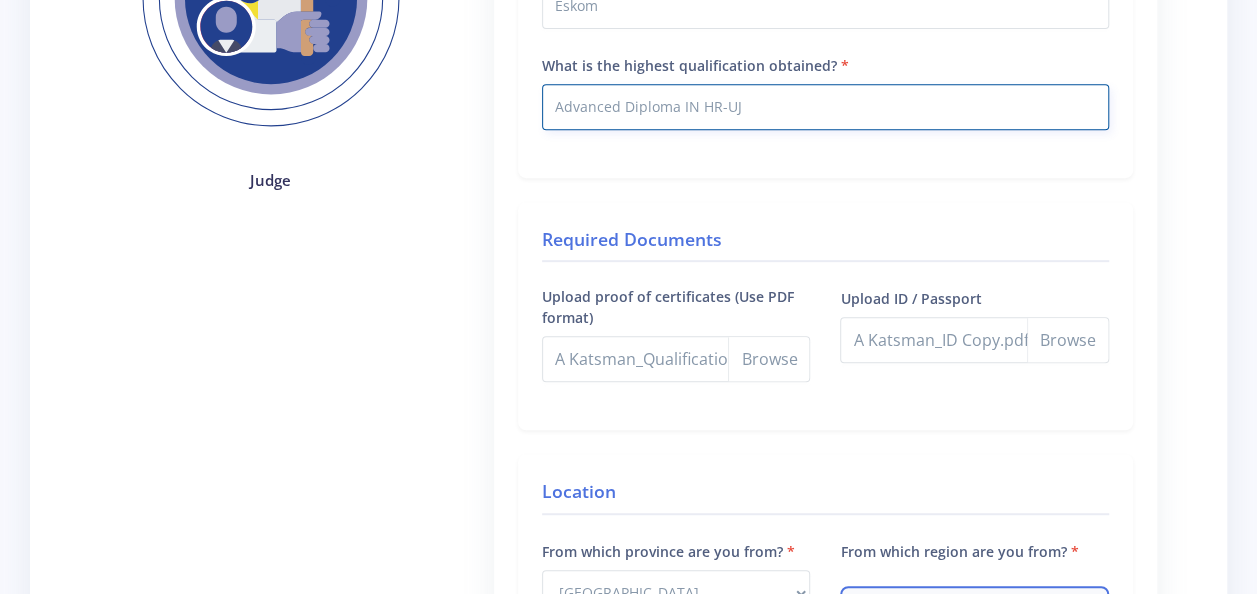 click on "Advanced Diploma IN HR-UJ" at bounding box center [825, 107] 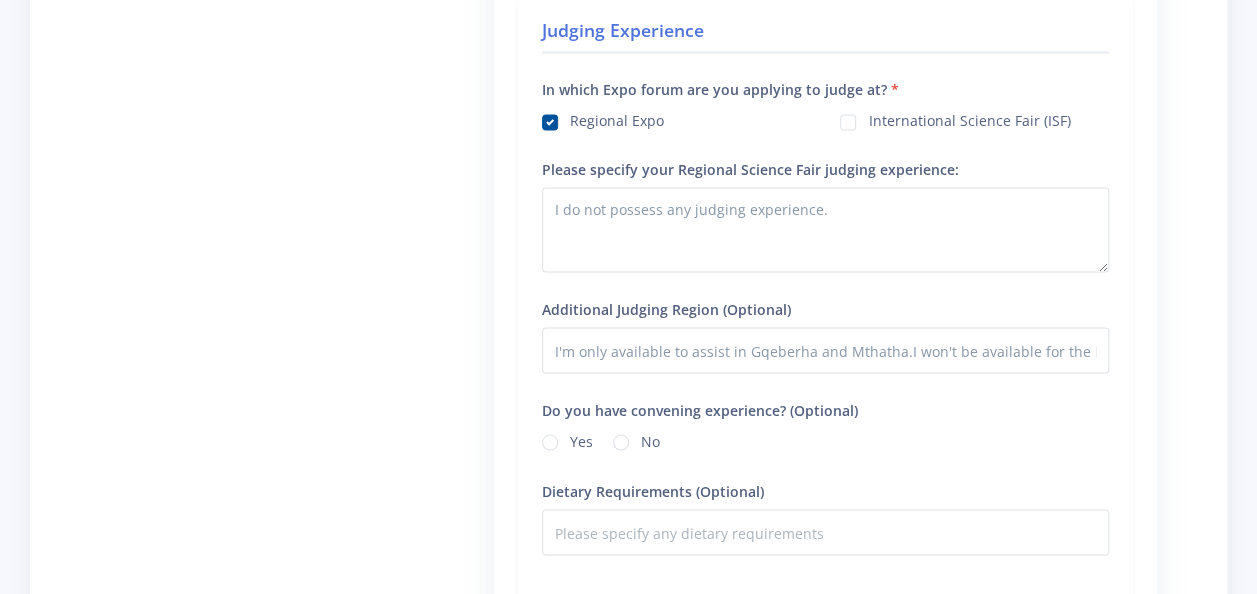scroll, scrollTop: 1700, scrollLeft: 0, axis: vertical 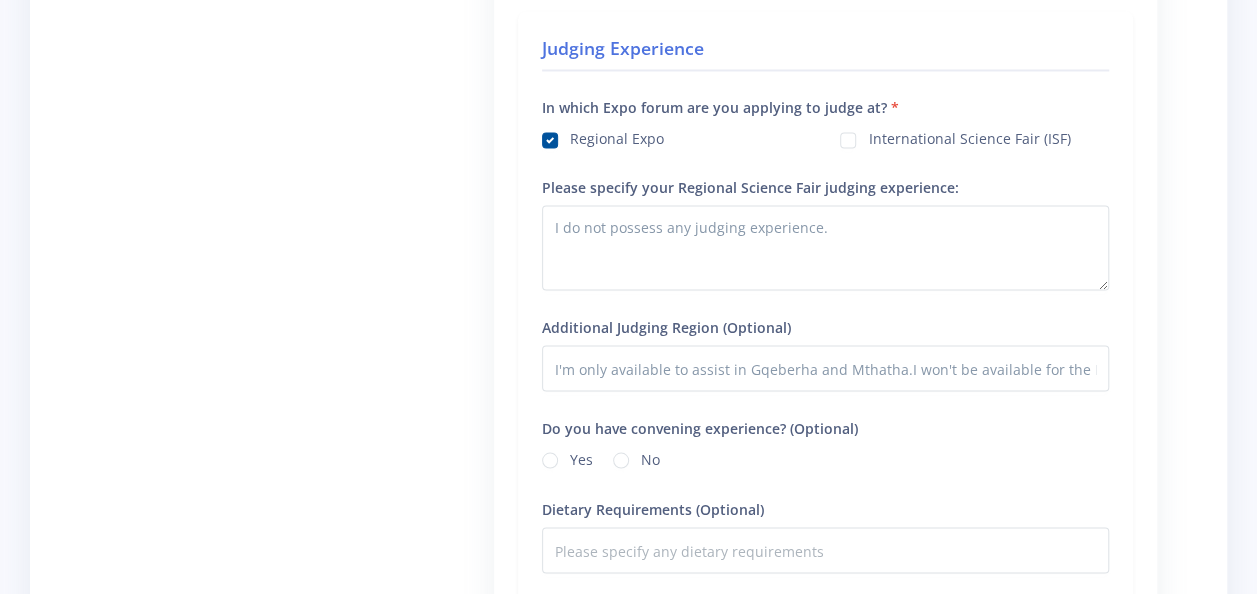 type on "Advanced Diploma in HR-UJ" 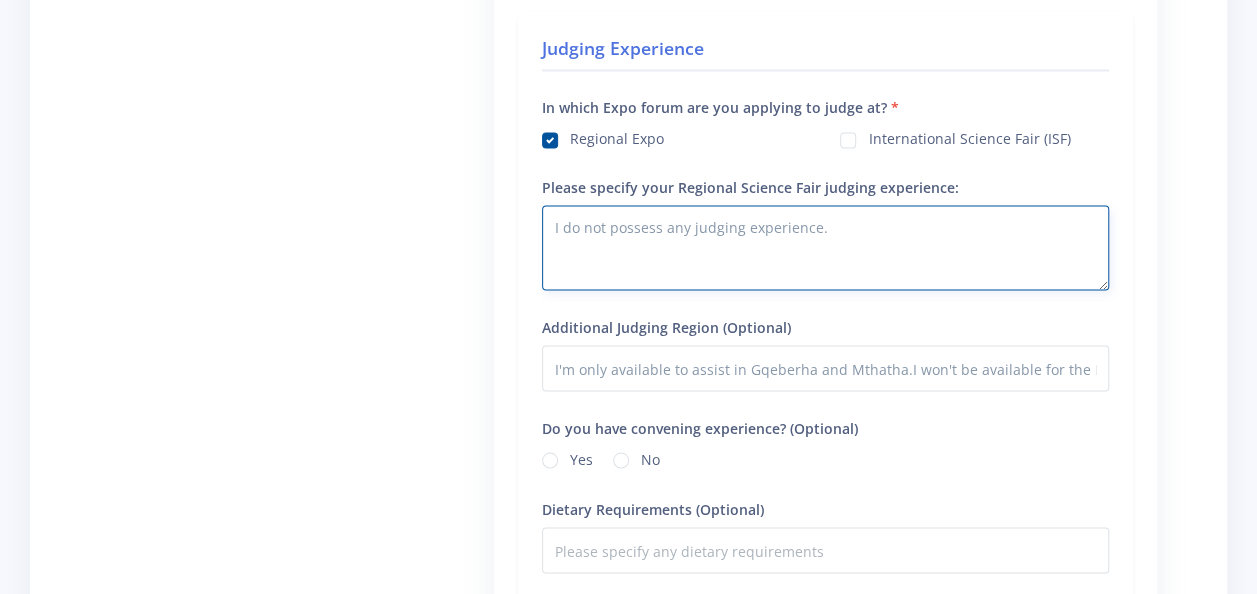 click on "I do not possess any judging experience." at bounding box center [825, 247] 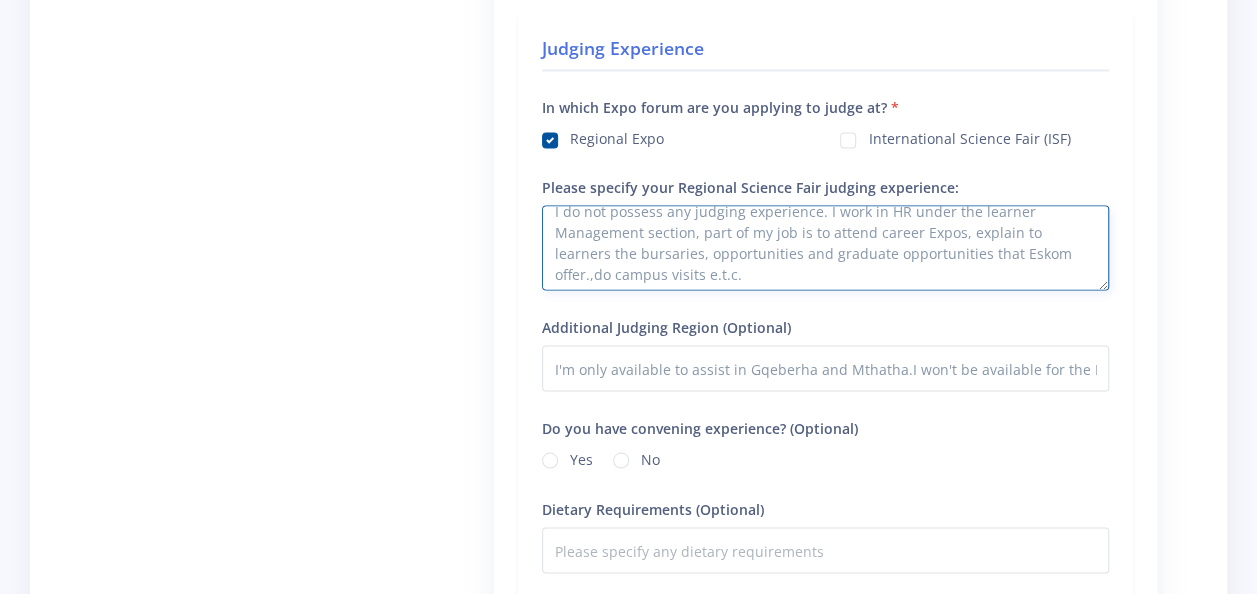 scroll, scrollTop: 20, scrollLeft: 0, axis: vertical 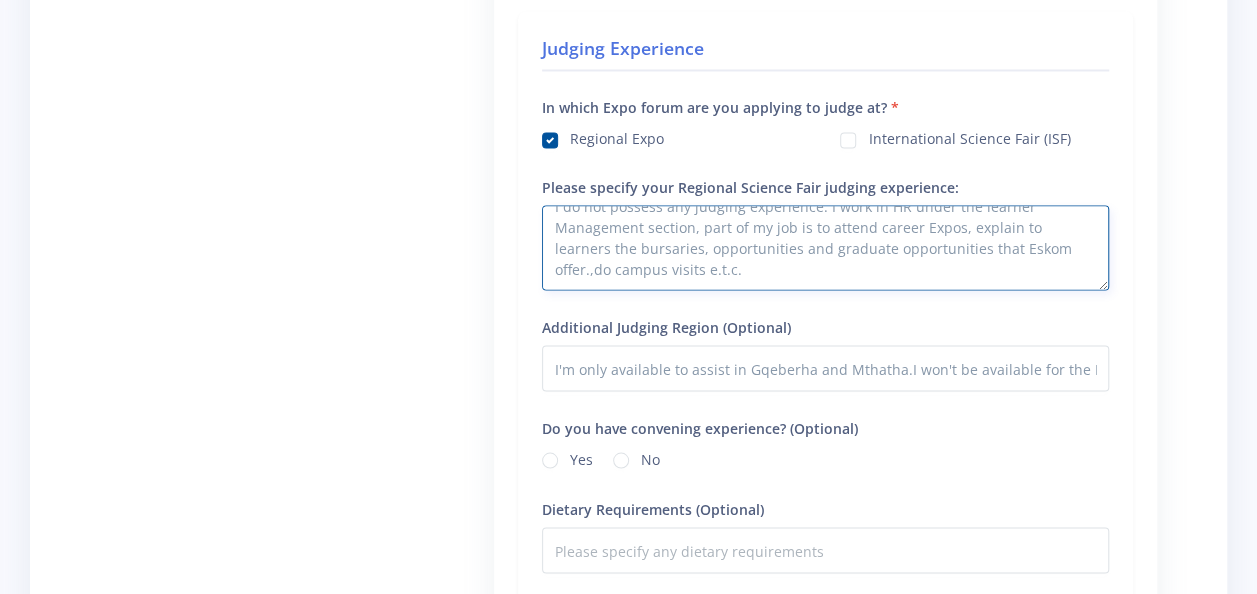 click on "I do not possess any judging experience. I work in HR under the learner Management section, part of my job is to attend career Expos, explain to learners the bursaries, opportunities and graduate opportunities that Eskom offer.,do campus visits e.t.c." at bounding box center [825, 247] 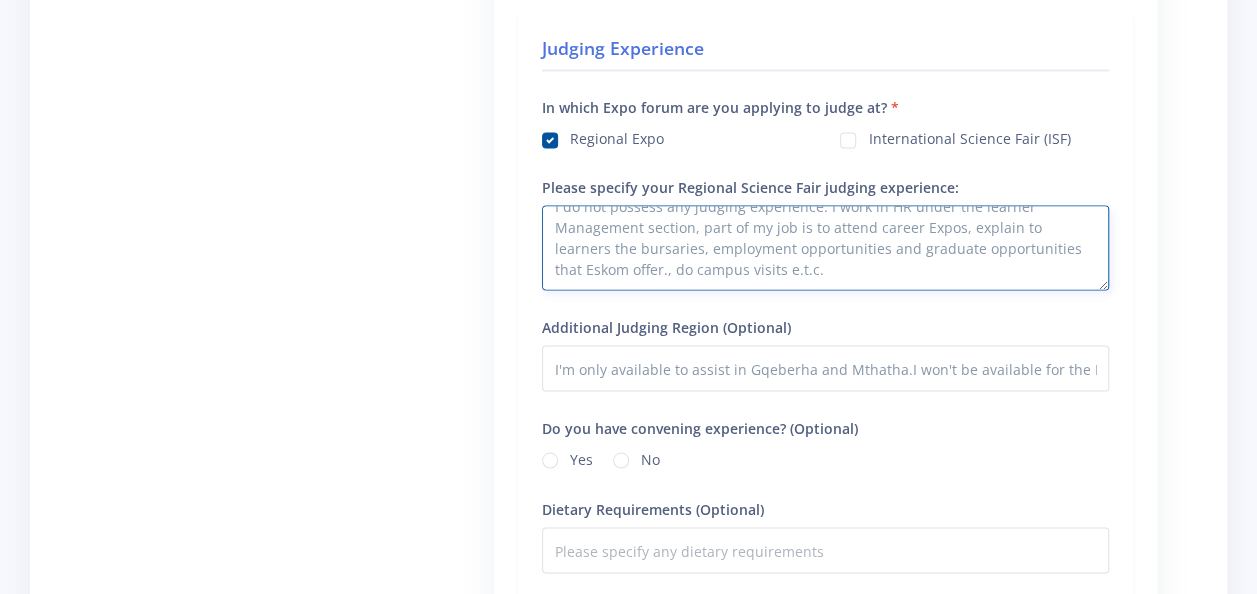 click on "I do not possess any judging experience. I work in HR under the learner Management section, part of my job is to attend career Expos, explain to learners the bursaries, employment opportunities and graduate opportunities that Eskom offer., do campus visits e.t.c." at bounding box center (825, 247) 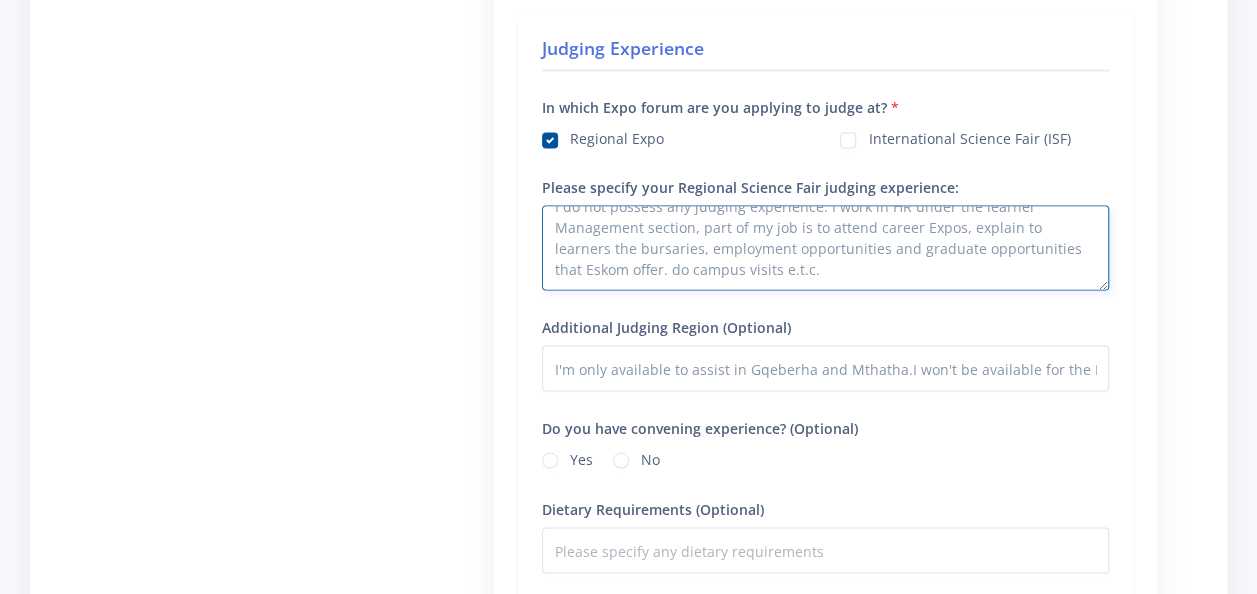 click on "I do not possess any judging experience. I work in HR under the learner Management section, part of my job is to attend career Expos, explain to learners the bursaries, employment opportunities and graduate opportunities that Eskom offer. do campus visits e.t.c." at bounding box center (825, 247) 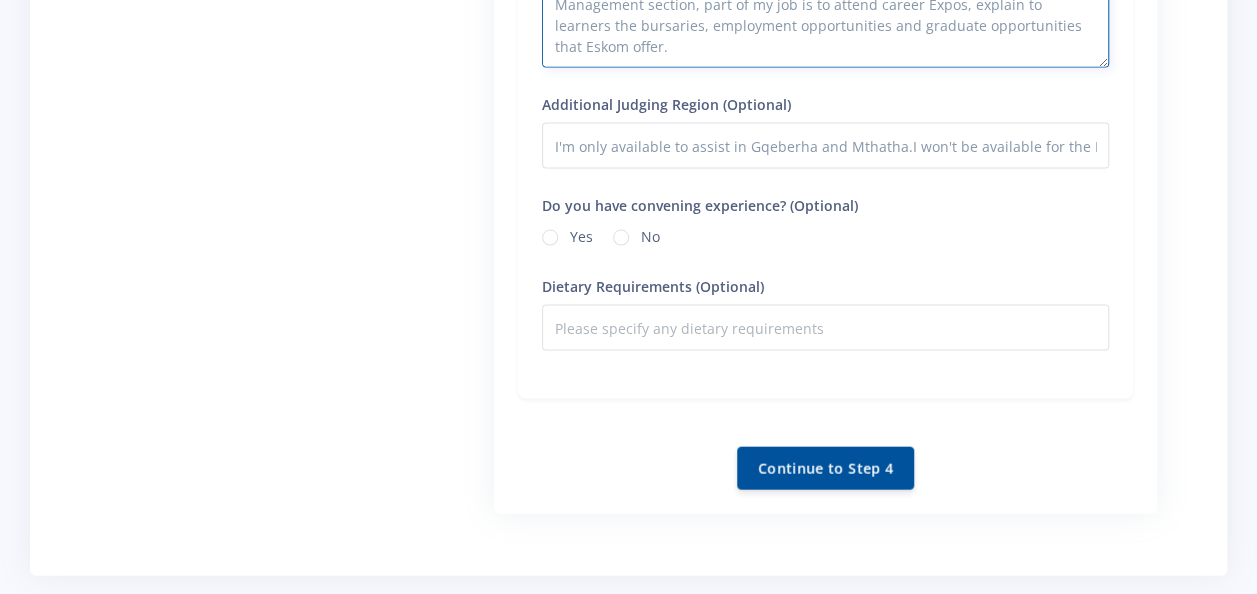 scroll, scrollTop: 2000, scrollLeft: 0, axis: vertical 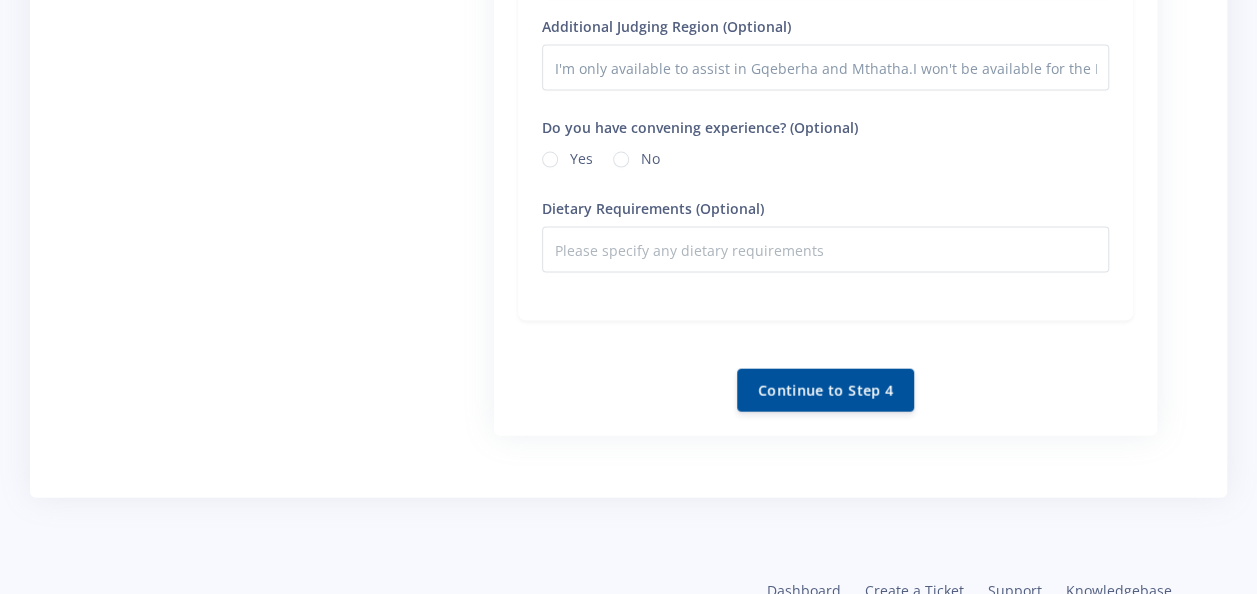 type on "I do not possess any judging experience. I work in HR under the learner Management section, part of my job is to attend career Expos, explain to learners the bursaries, employment opportunities and graduate opportunities that Eskom offer." 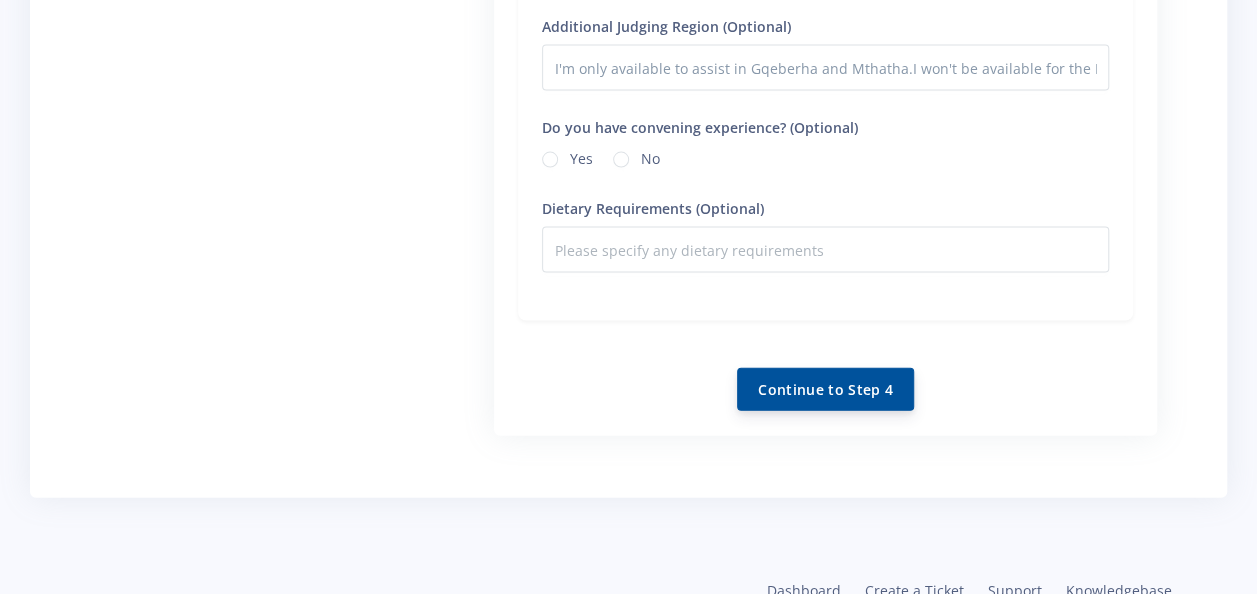 click on "Continue to Step 4" at bounding box center (825, 389) 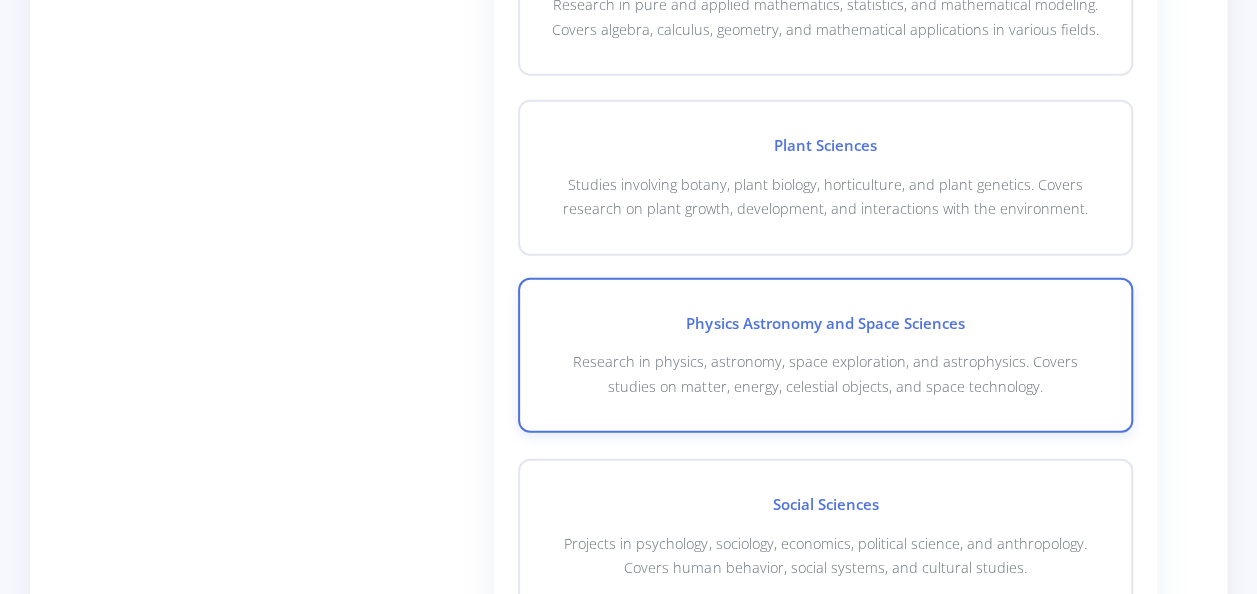scroll, scrollTop: 2600, scrollLeft: 0, axis: vertical 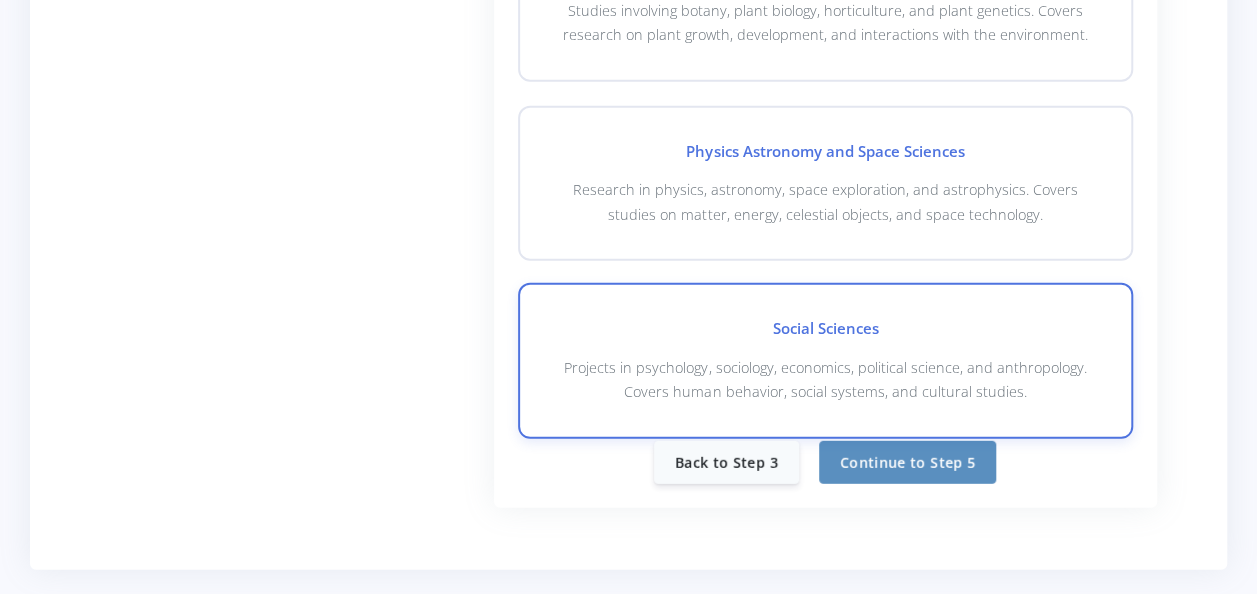 click on "Social Sciences
Projects in psychology, sociology, economics, political science, and anthropology. Covers human behavior, social systems, and cultural studies." at bounding box center (825, 360) 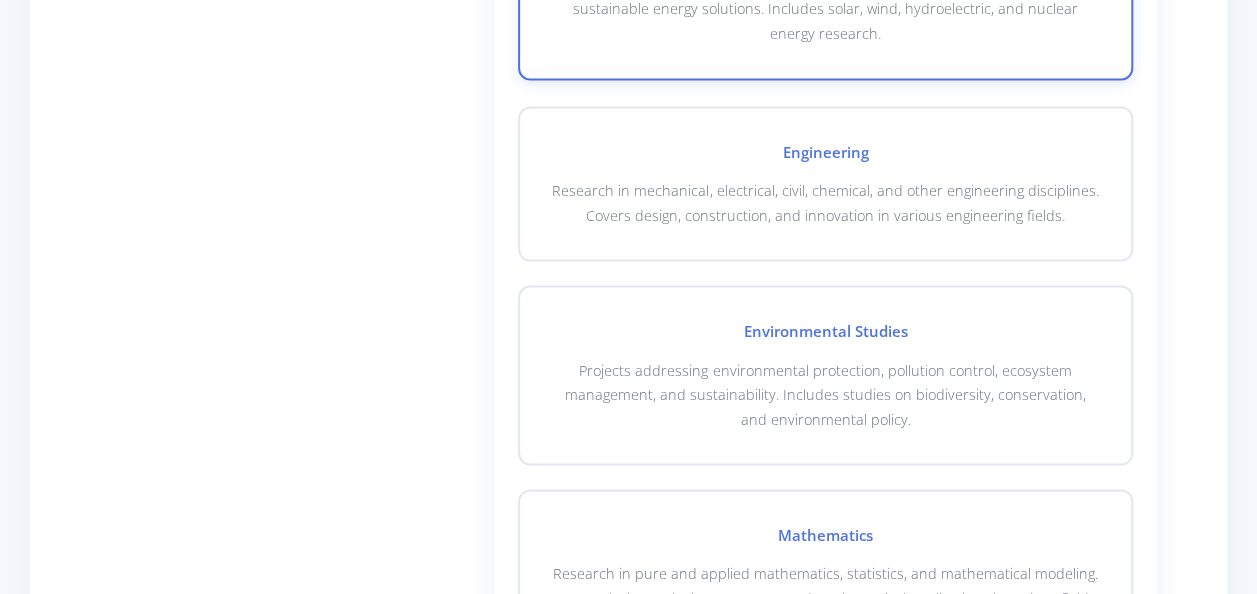 scroll, scrollTop: 1900, scrollLeft: 0, axis: vertical 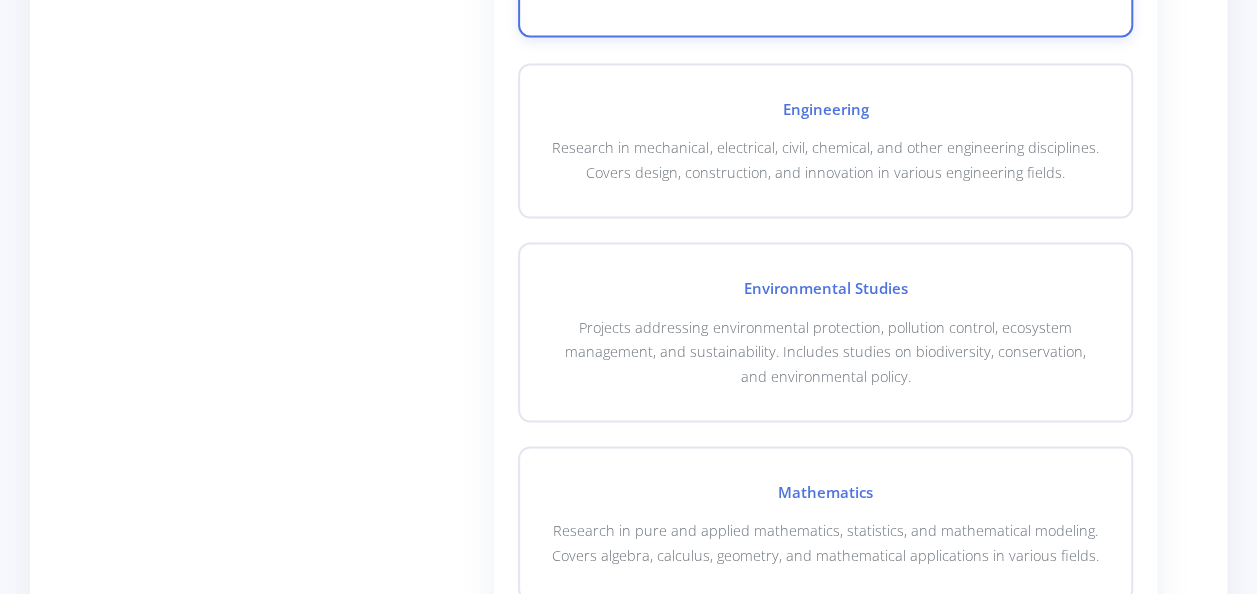 click on "Projects addressing environmental protection, pollution control, ecosystem management, and sustainability. Includes studies on biodiversity, conservation, and environmental policy." at bounding box center [825, 352] 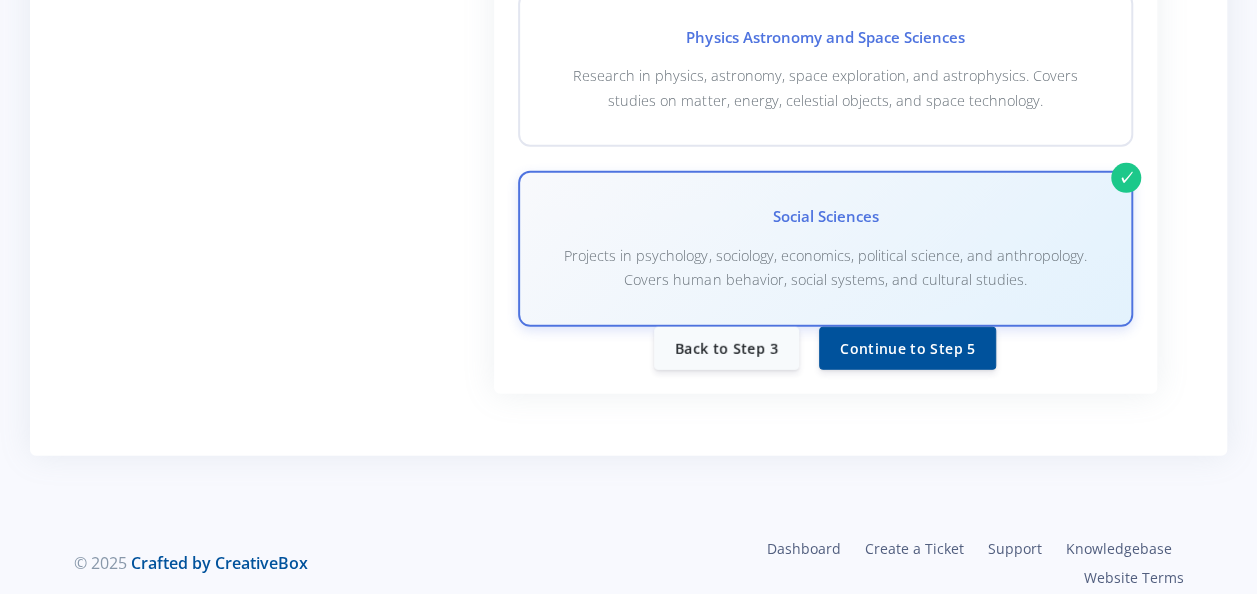 scroll, scrollTop: 2728, scrollLeft: 0, axis: vertical 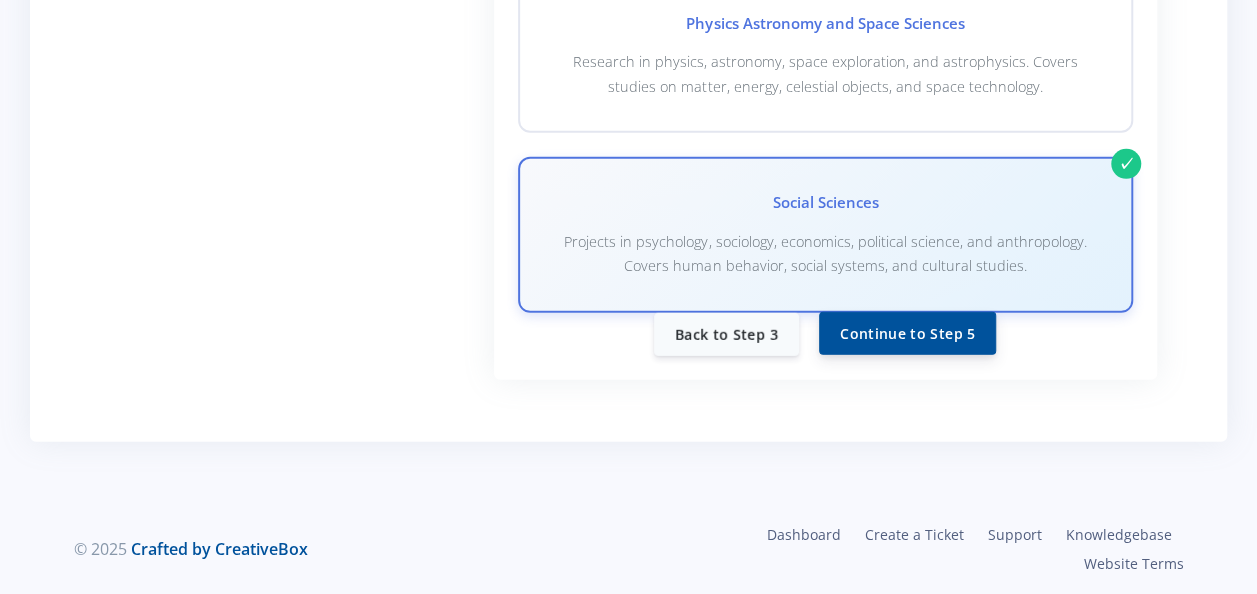 click on "Continue to Step 5" at bounding box center (907, 333) 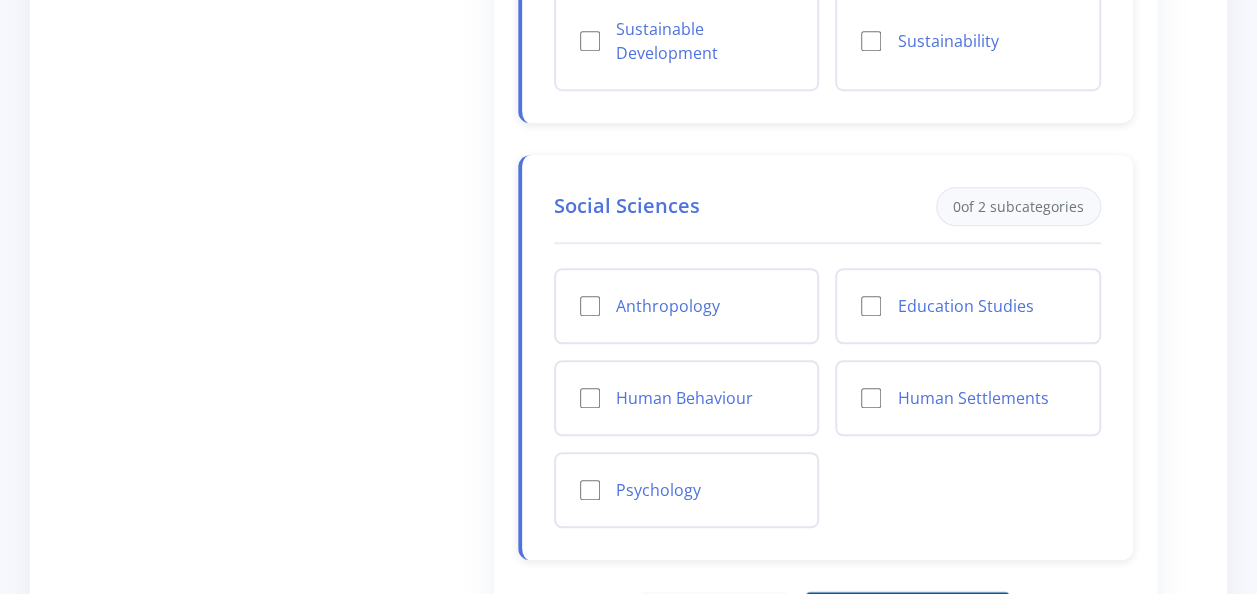 scroll, scrollTop: 600, scrollLeft: 0, axis: vertical 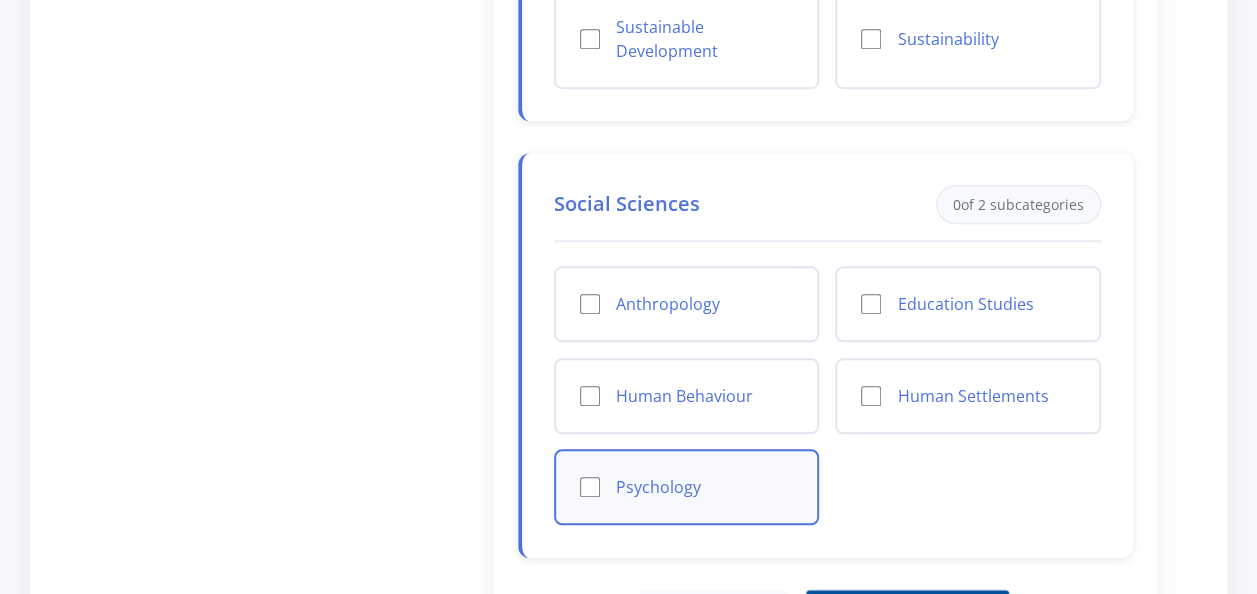 click on "Psychology" at bounding box center [687, 487] 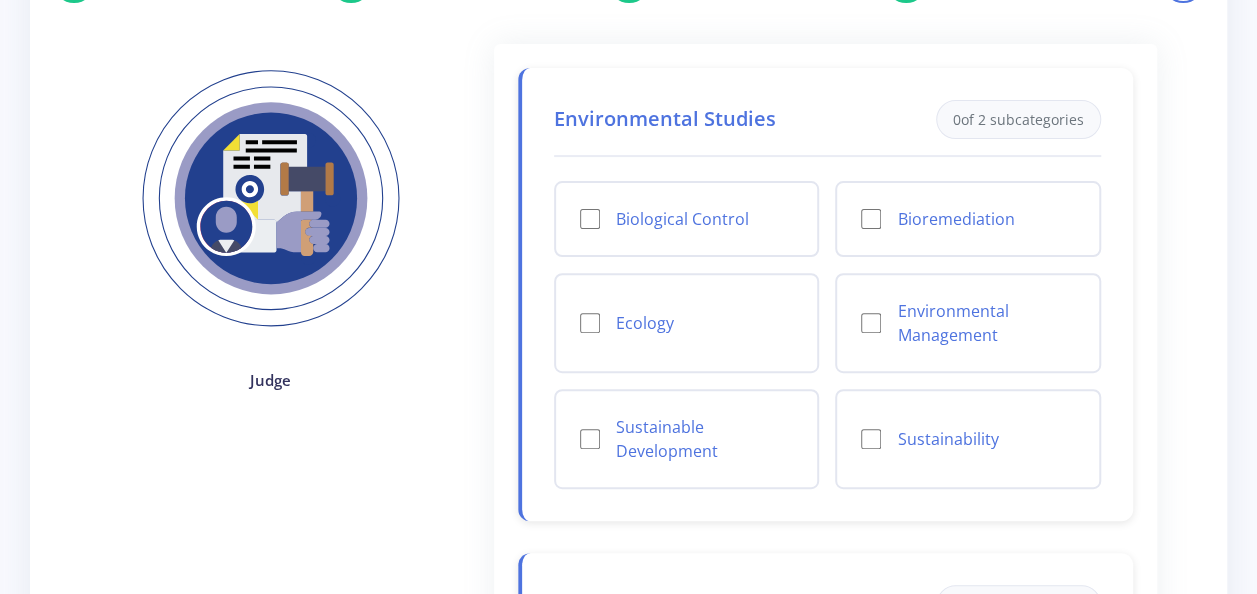 scroll, scrollTop: 200, scrollLeft: 0, axis: vertical 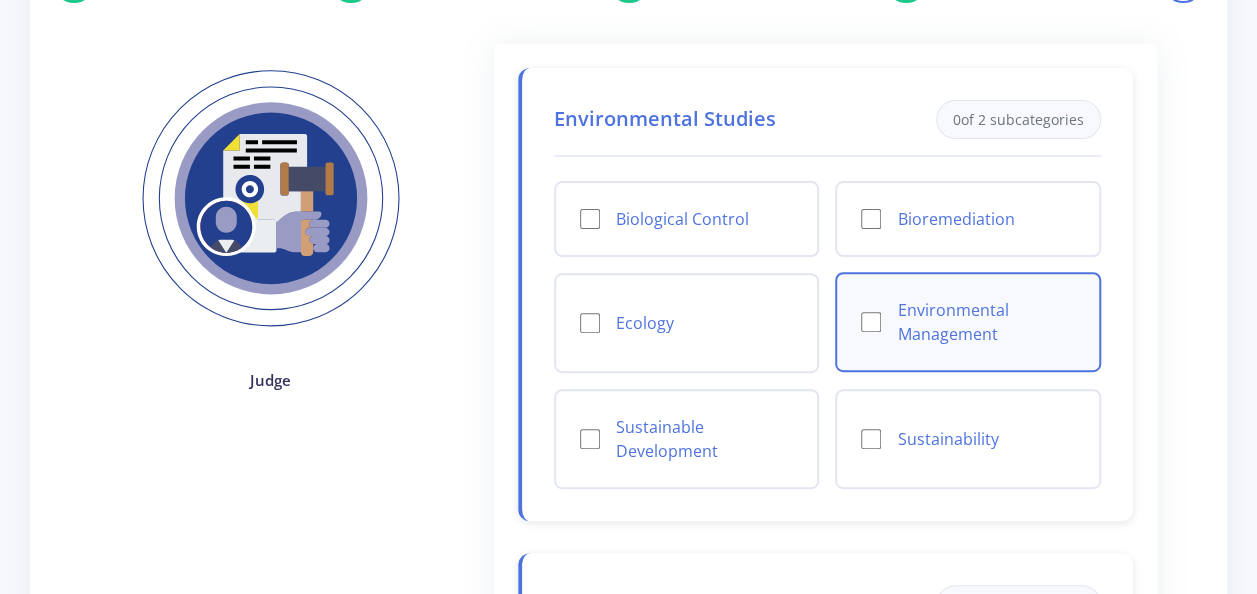click on "Environmental Management" at bounding box center [968, 322] 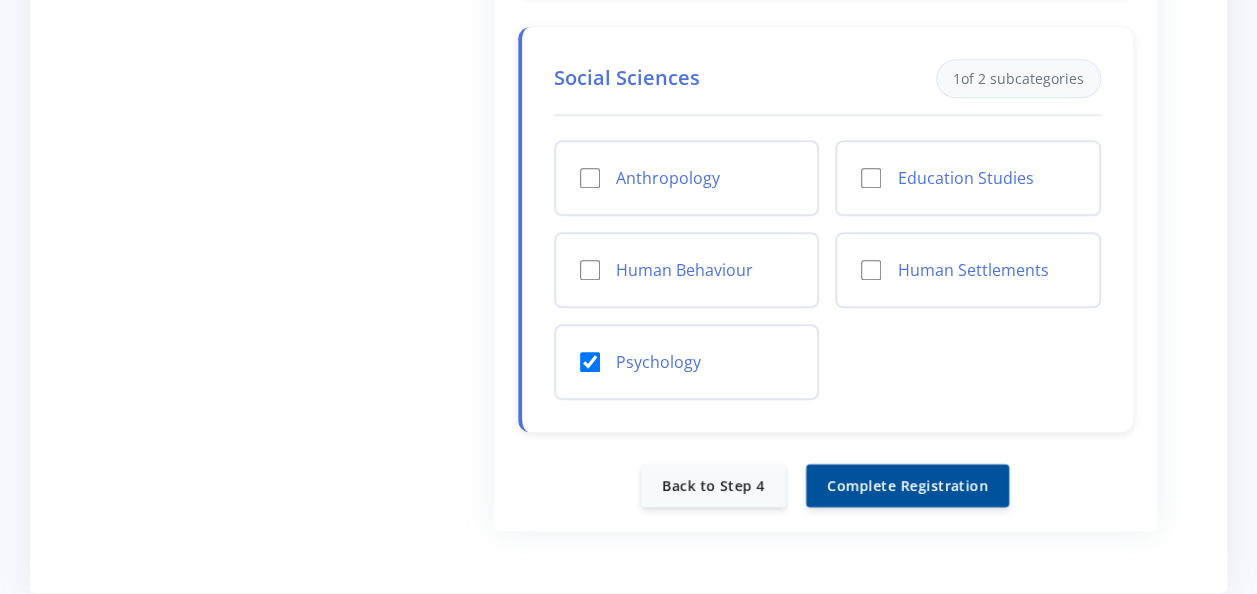 scroll, scrollTop: 877, scrollLeft: 0, axis: vertical 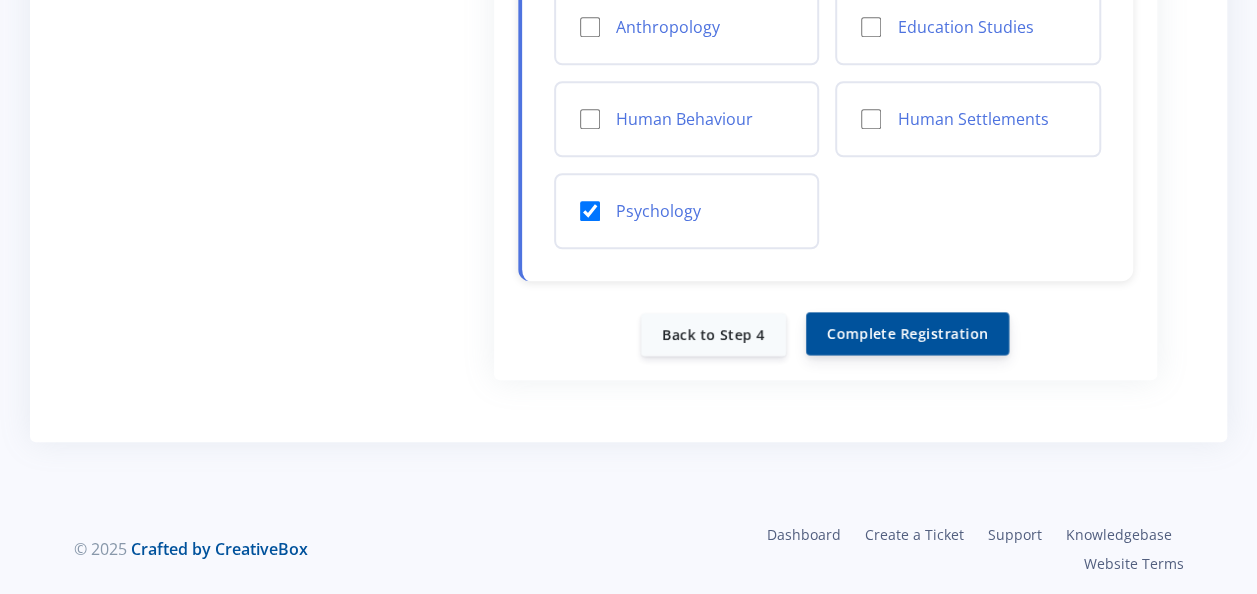 click on "Complete Registration" at bounding box center [907, 333] 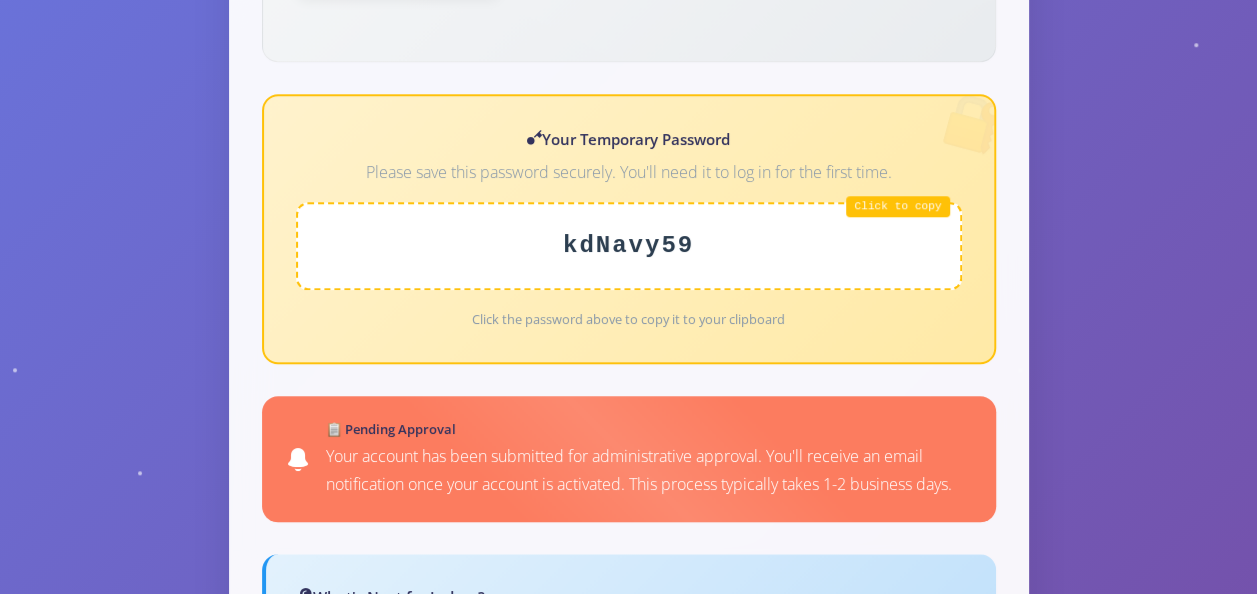 scroll, scrollTop: 900, scrollLeft: 0, axis: vertical 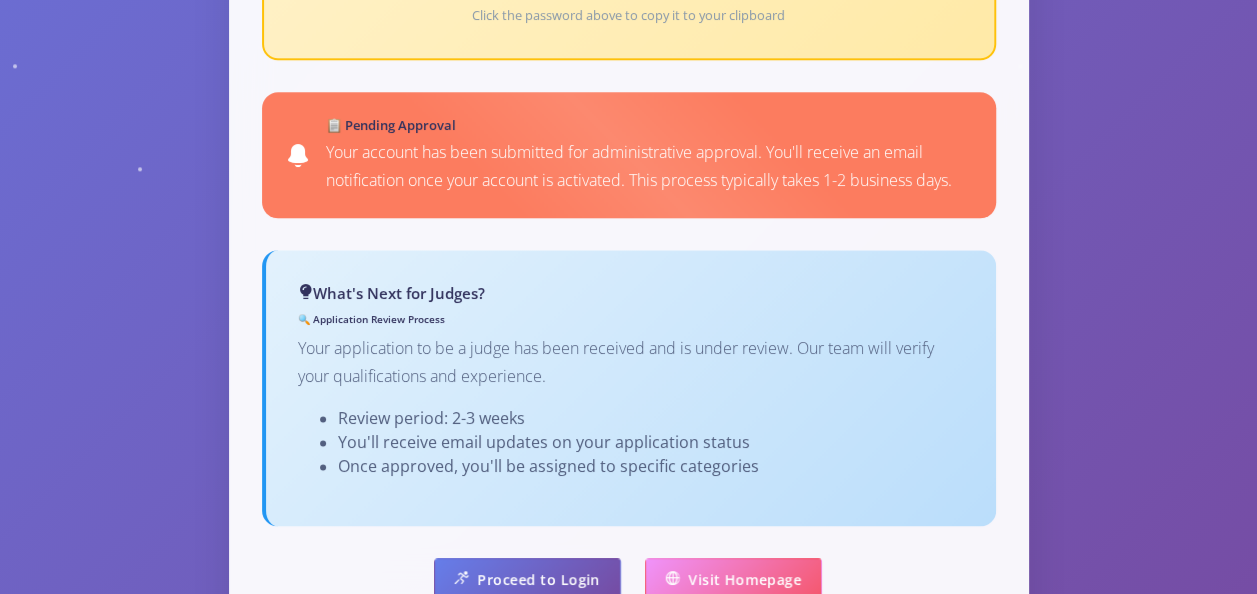 drag, startPoint x: 422, startPoint y: 180, endPoint x: 358, endPoint y: 508, distance: 334.18558 